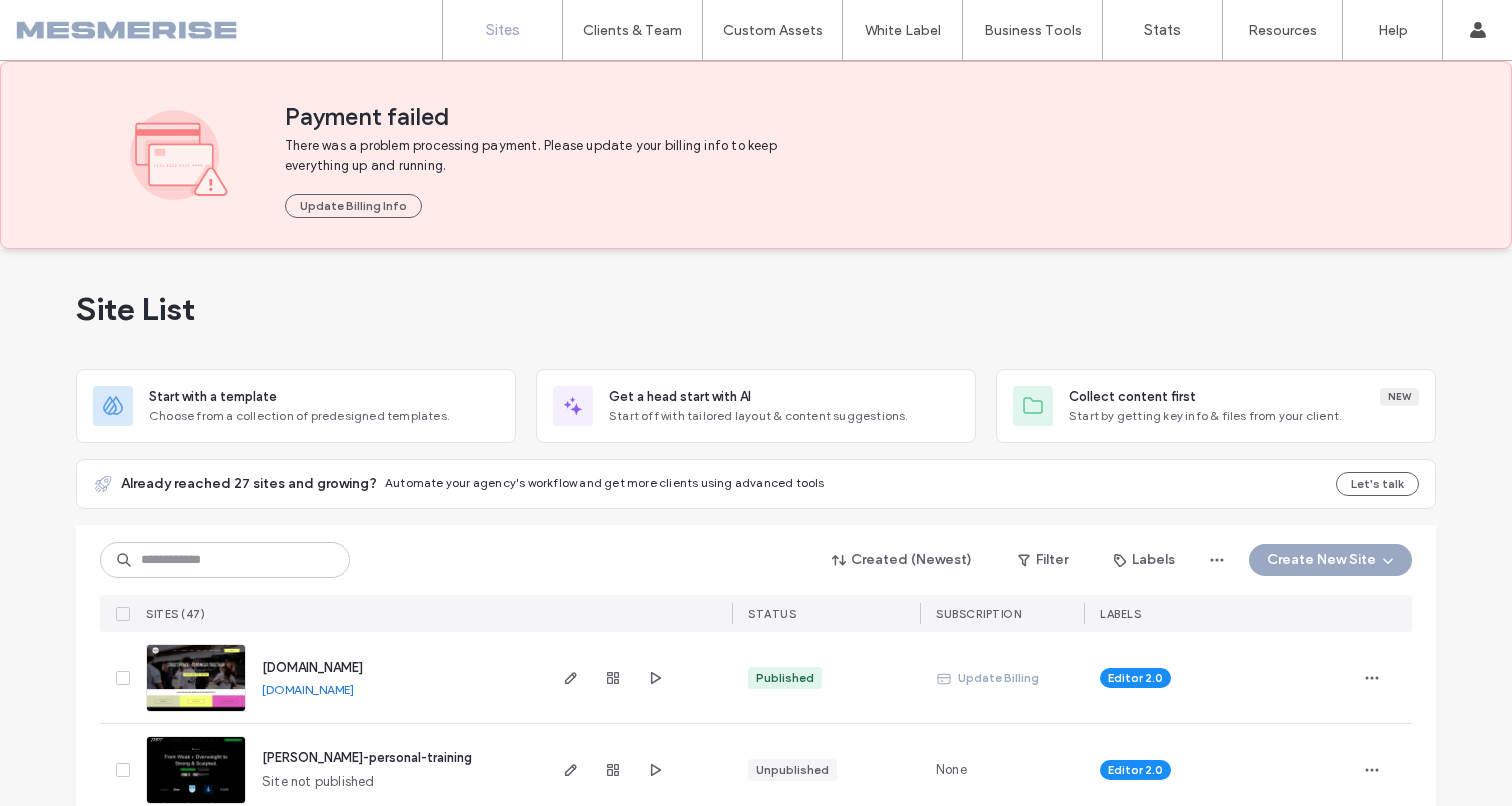 scroll, scrollTop: 0, scrollLeft: 0, axis: both 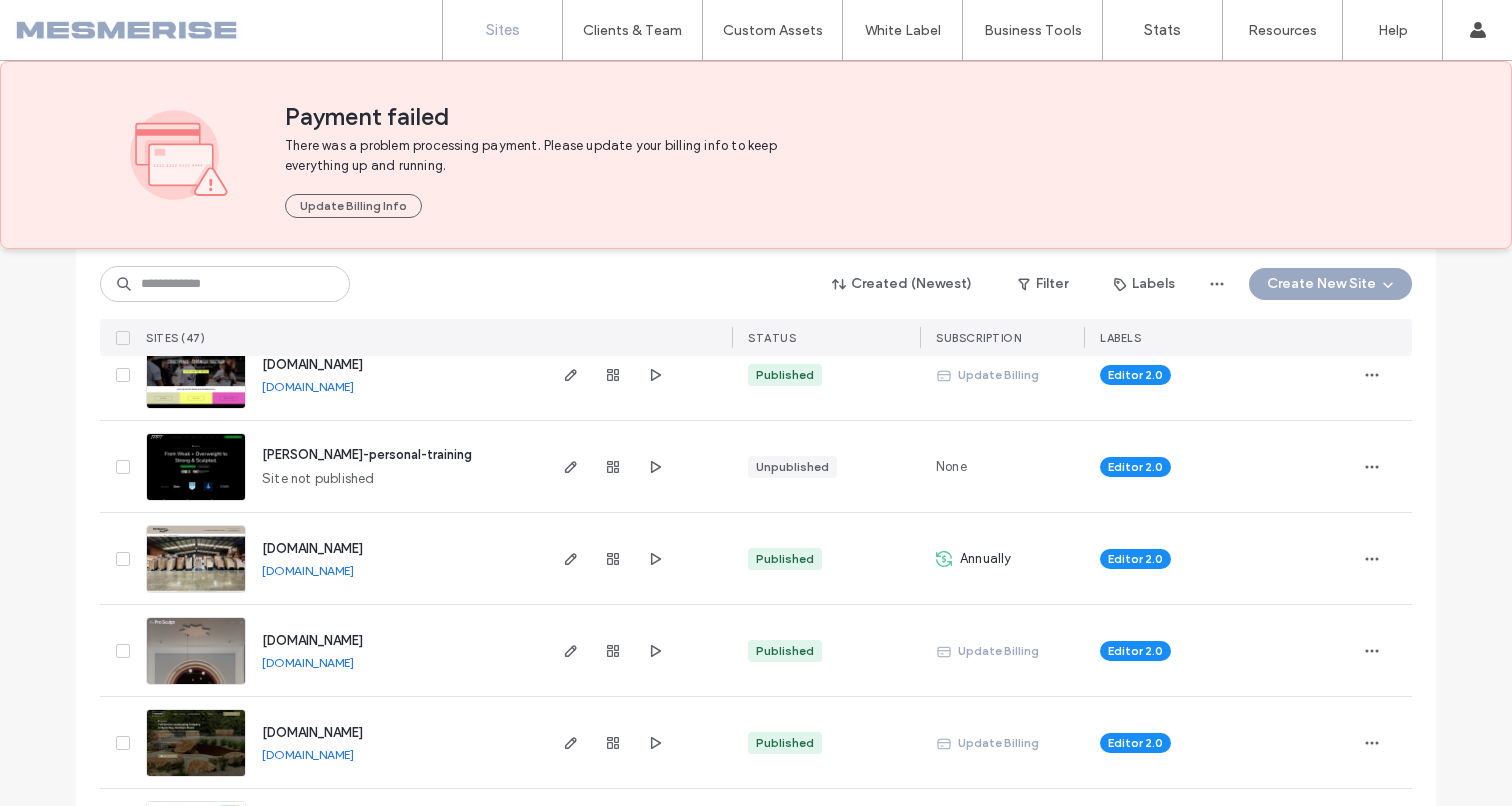 click on "Payment failed" at bounding box center [833, 117] 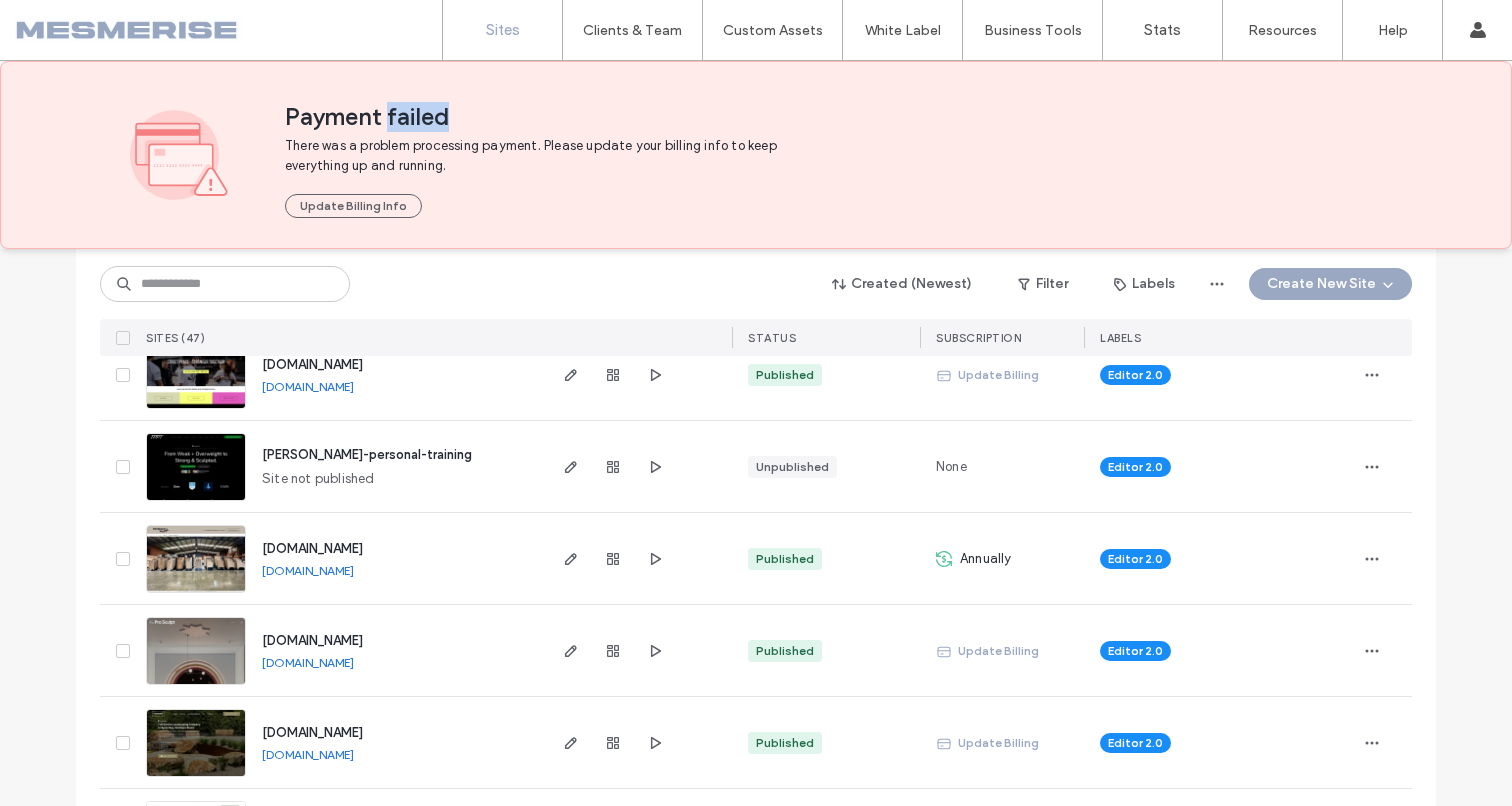click on "Payment failed" at bounding box center (833, 117) 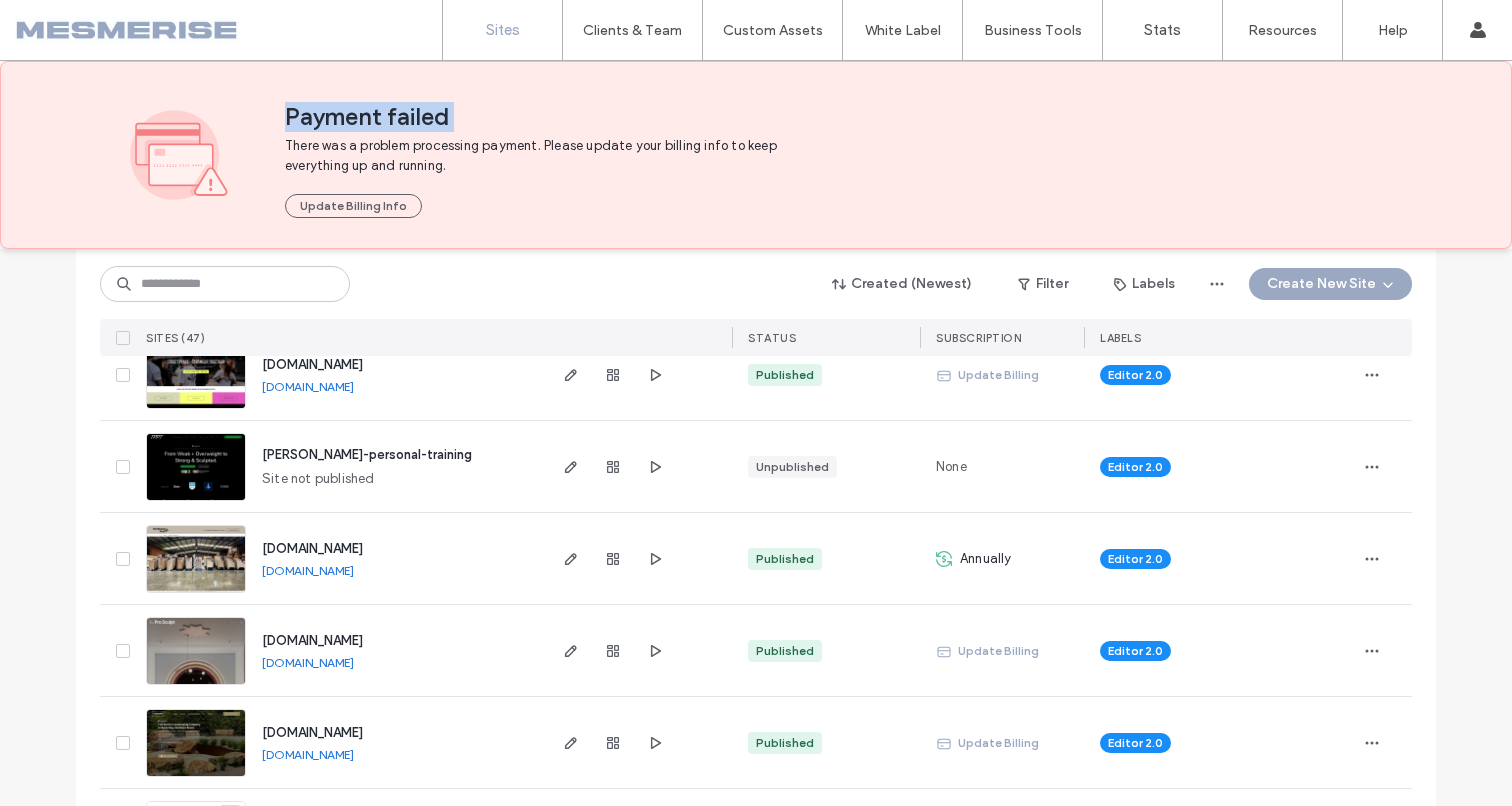 click on "Payment failed" at bounding box center [833, 117] 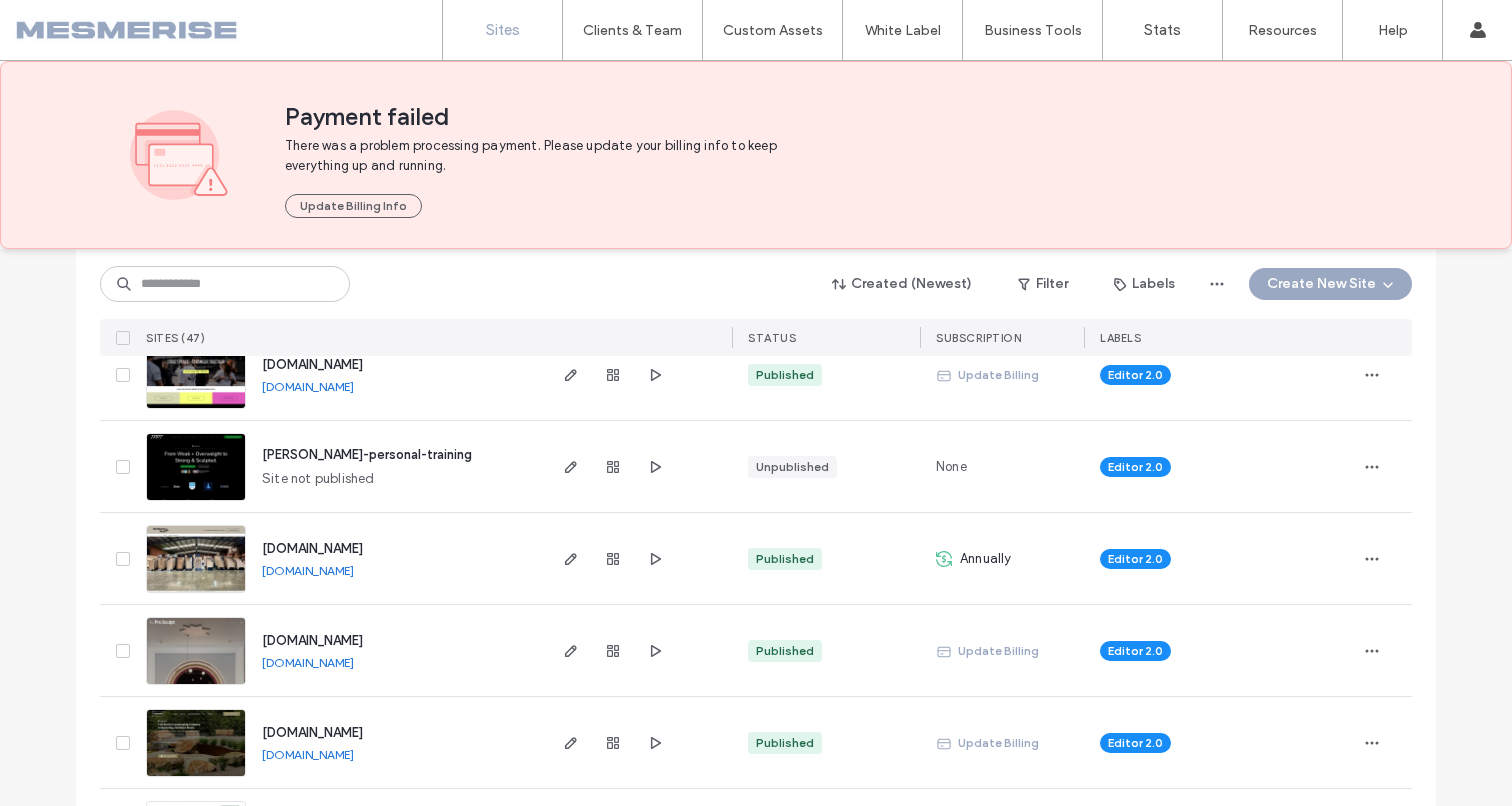 click on "There was a problem processing payment.
Please update your billing info to keep everything up and running." at bounding box center [542, 156] 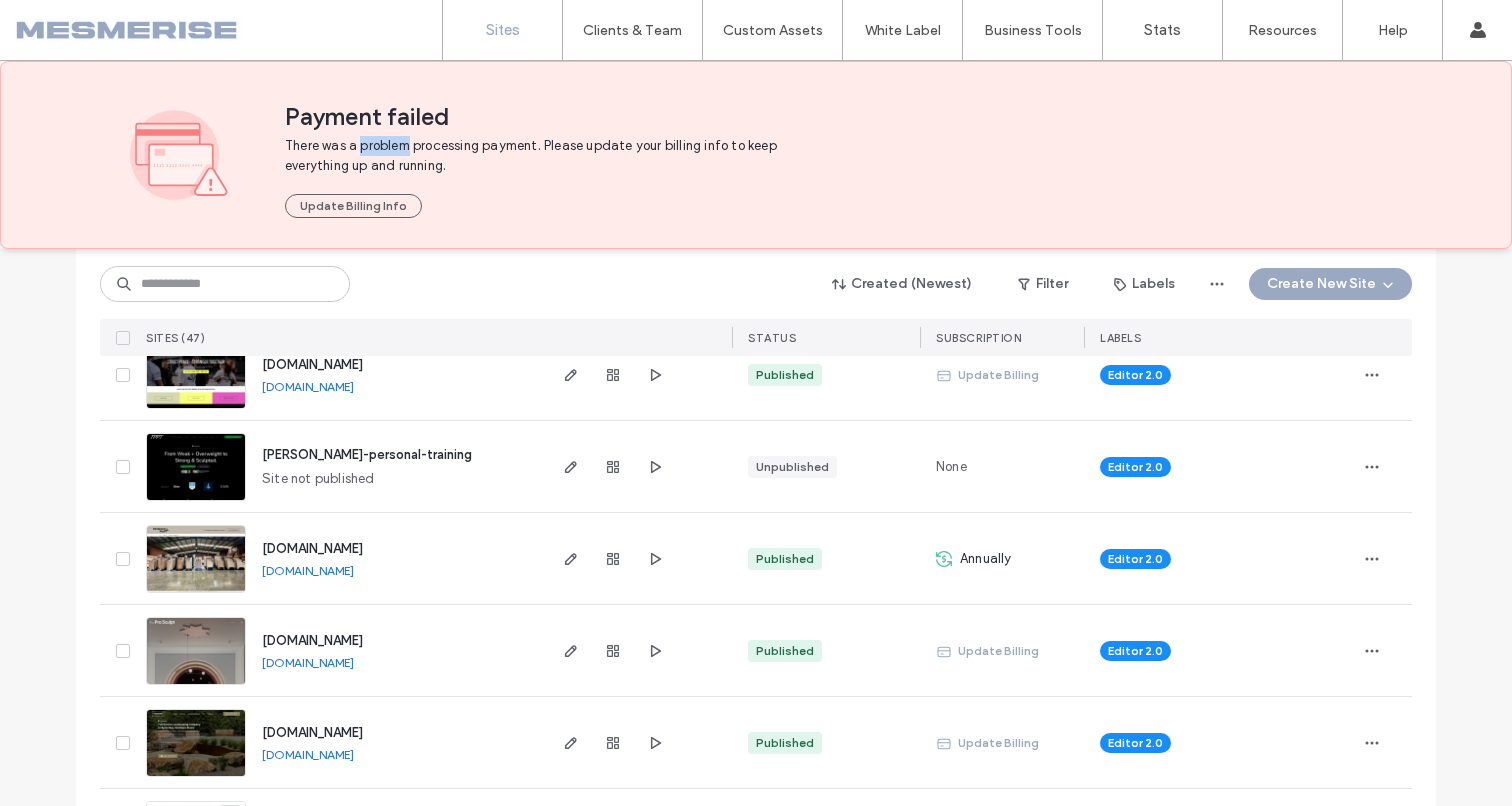 click on "There was a problem processing payment.
Please update your billing info to keep everything up and running." at bounding box center [542, 156] 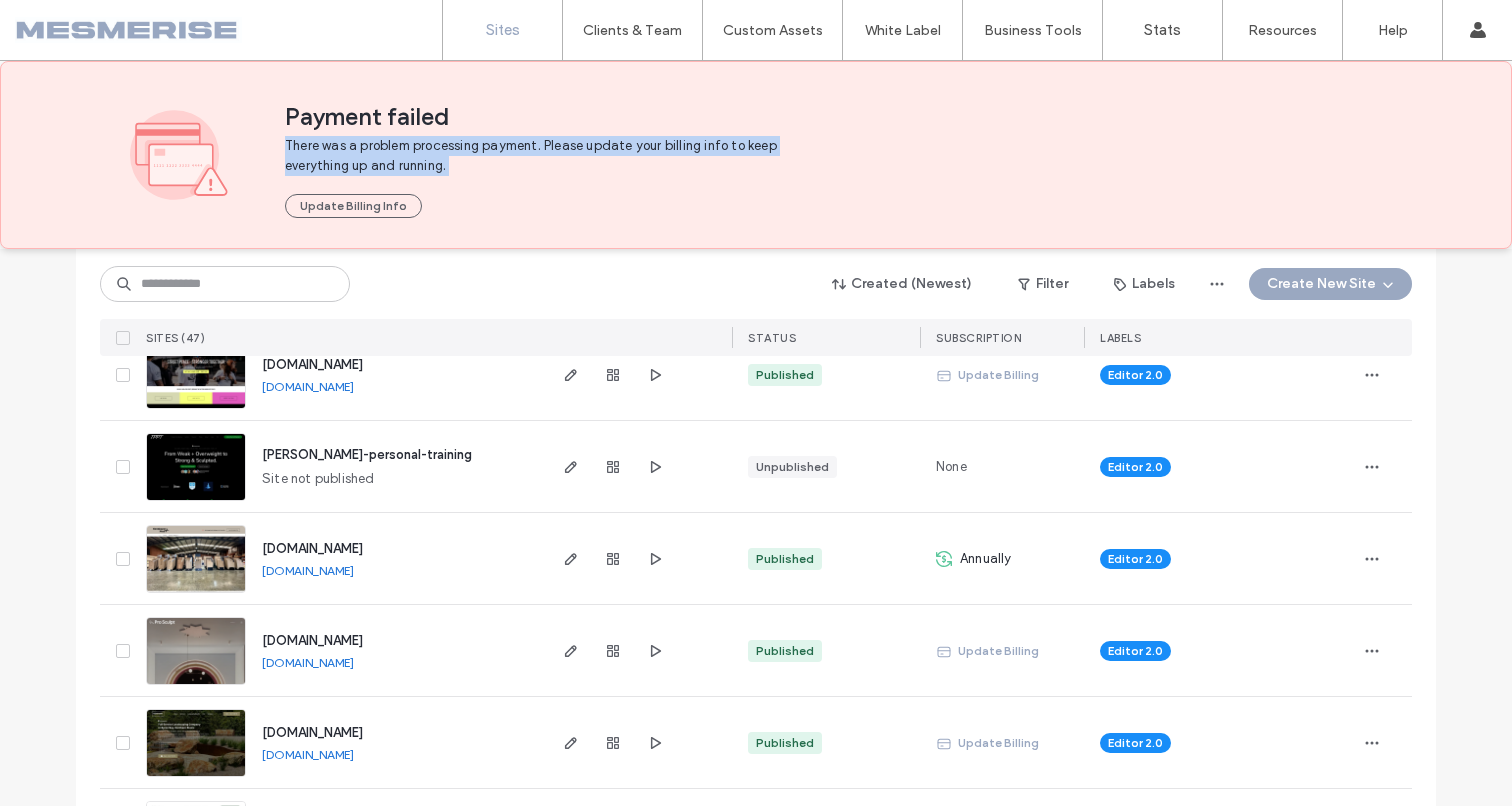 click on "There was a problem processing payment.
Please update your billing info to keep everything up and running." at bounding box center (542, 156) 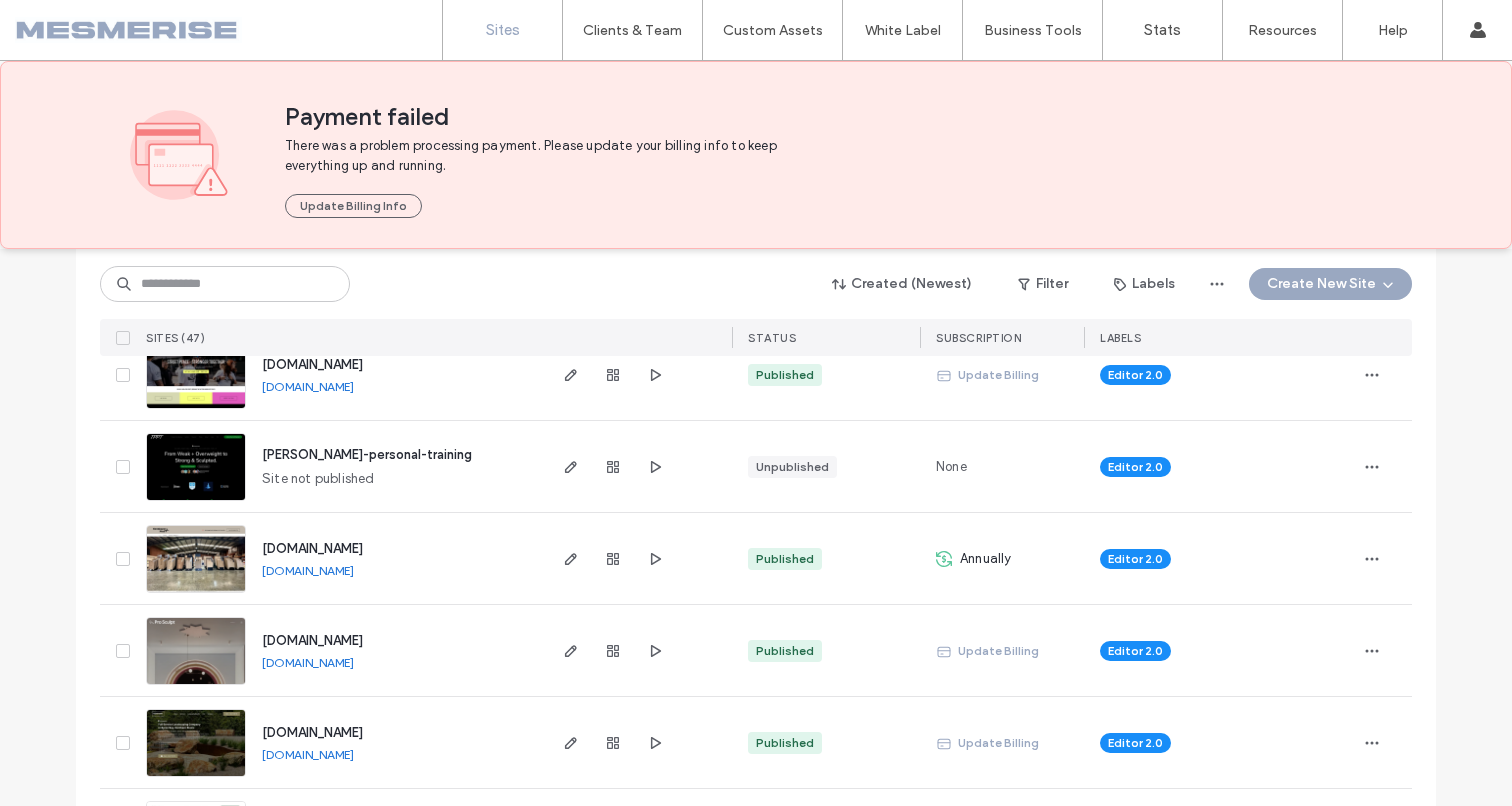 click on "Payment failed" at bounding box center [833, 117] 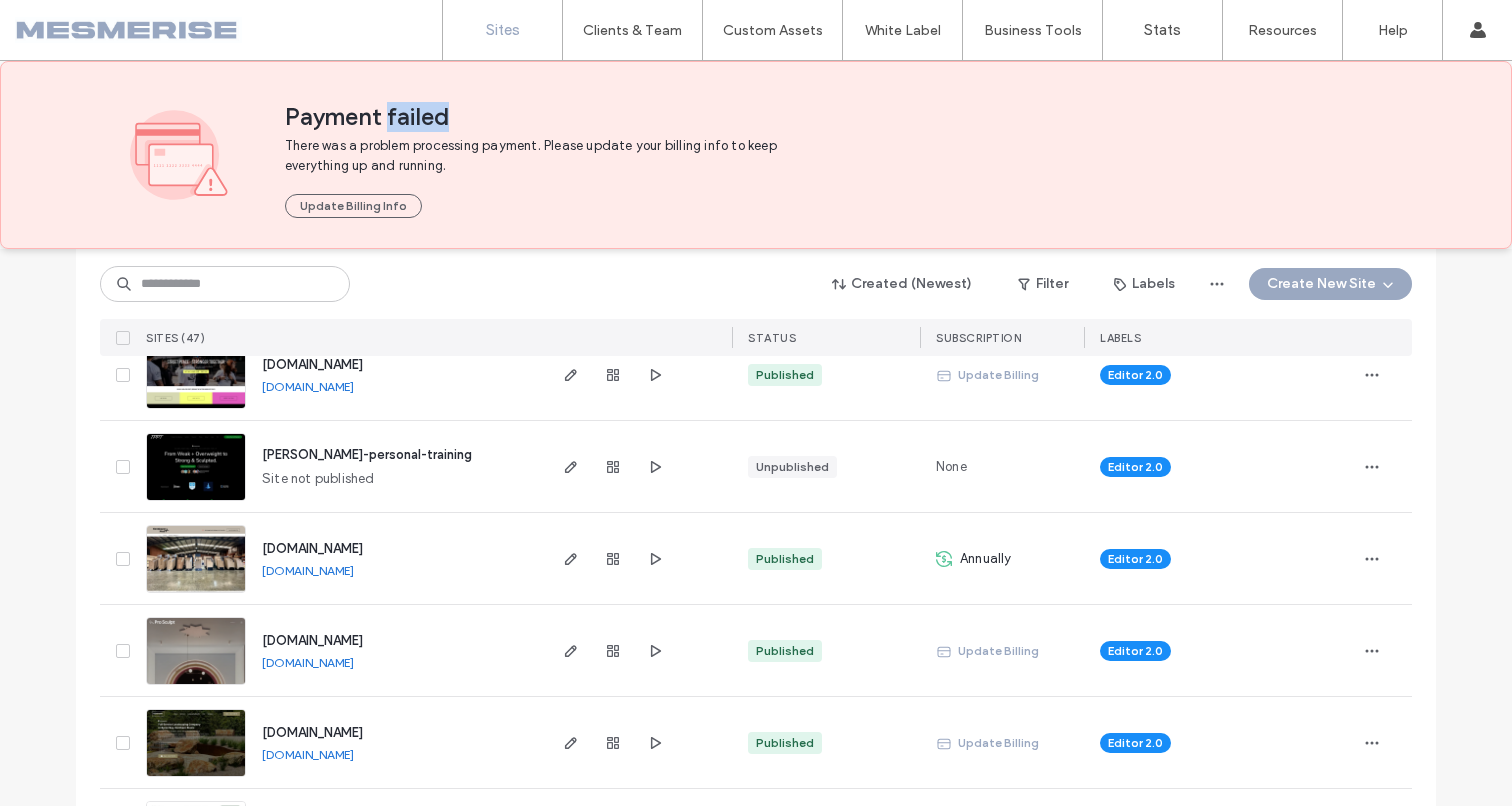 click on "Payment failed" at bounding box center (833, 117) 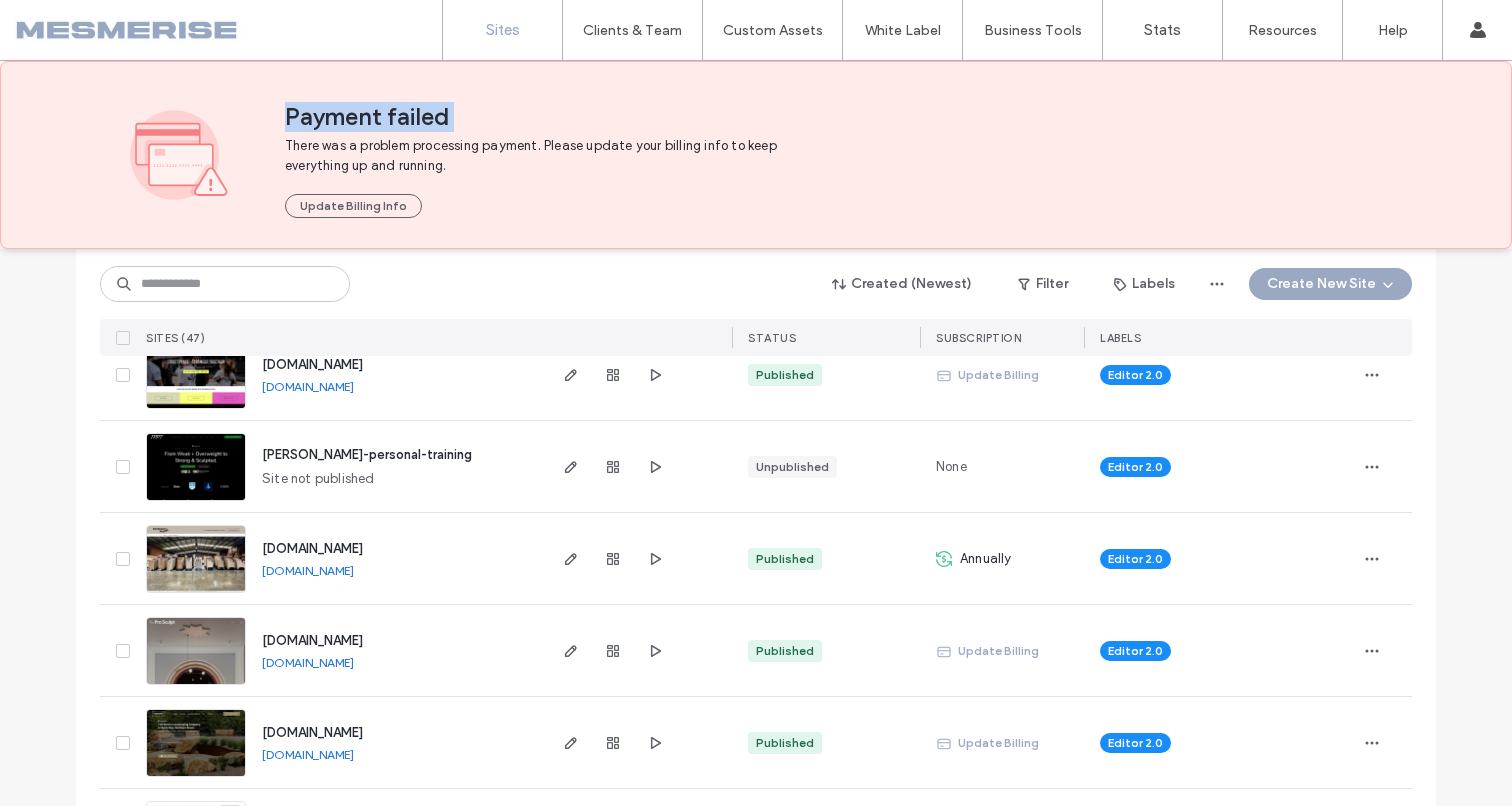 click on "Payment failed" at bounding box center (833, 117) 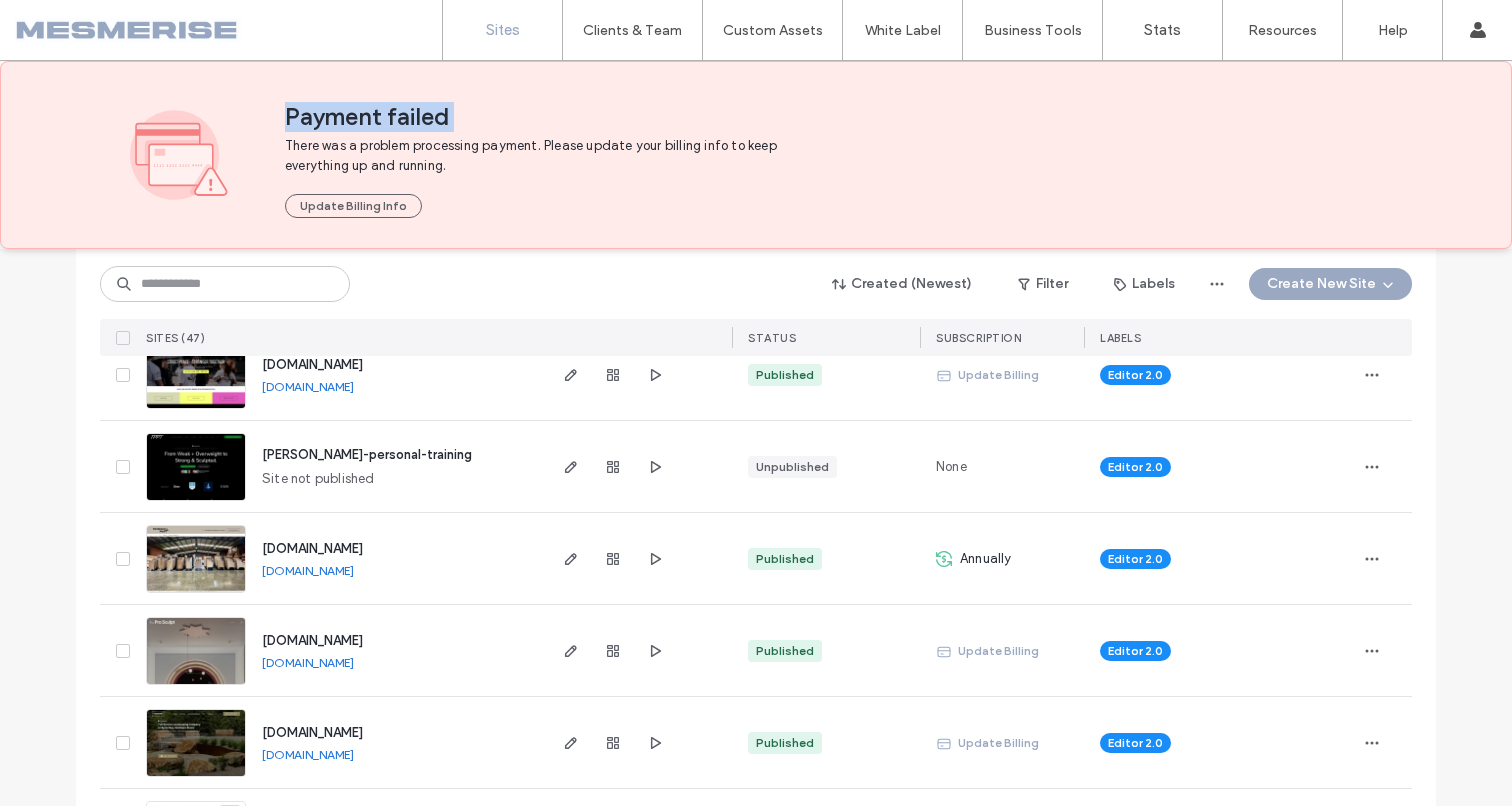scroll, scrollTop: 0, scrollLeft: 0, axis: both 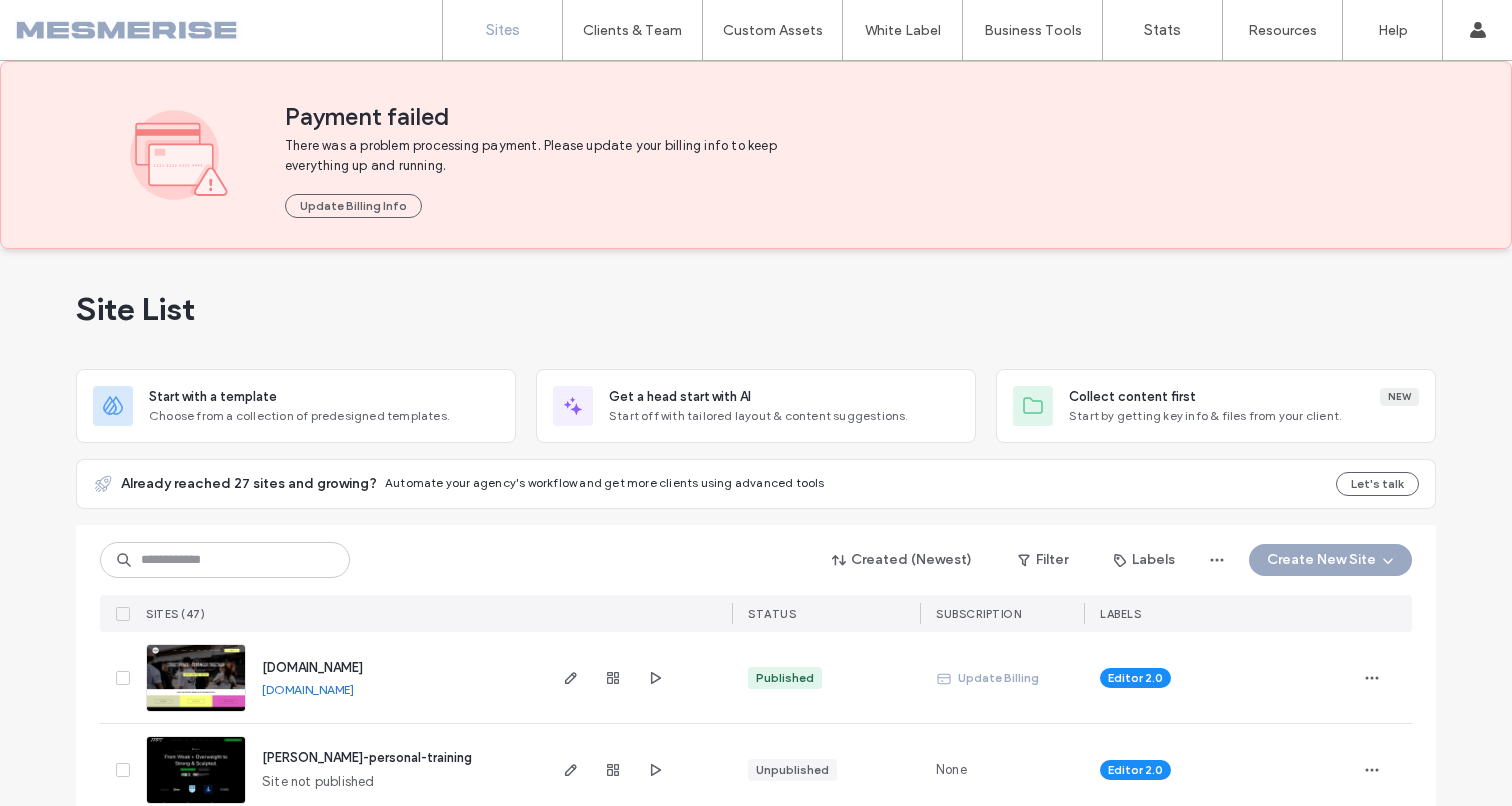 click on "Site List" at bounding box center (756, 309) 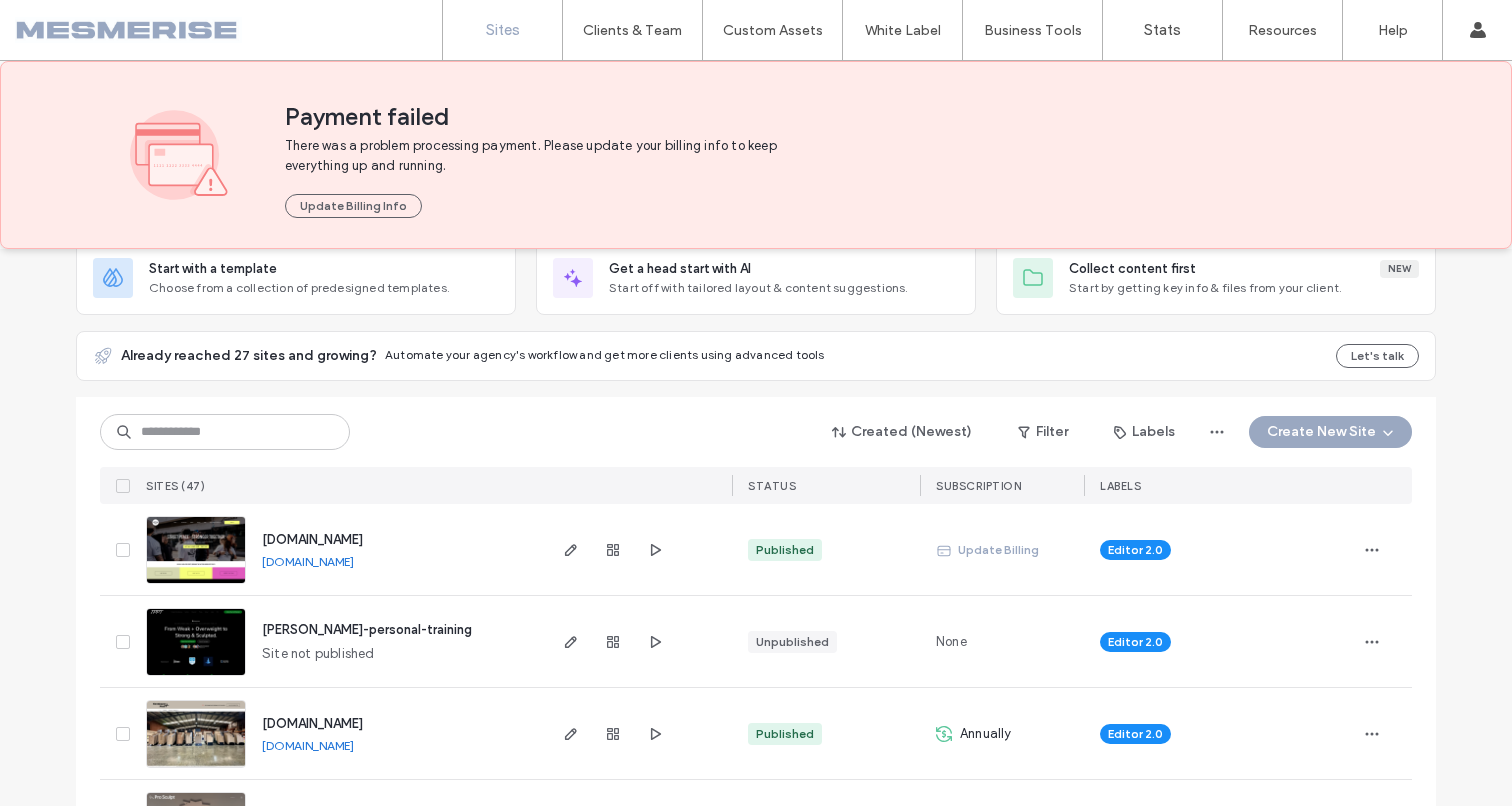 scroll, scrollTop: 0, scrollLeft: 0, axis: both 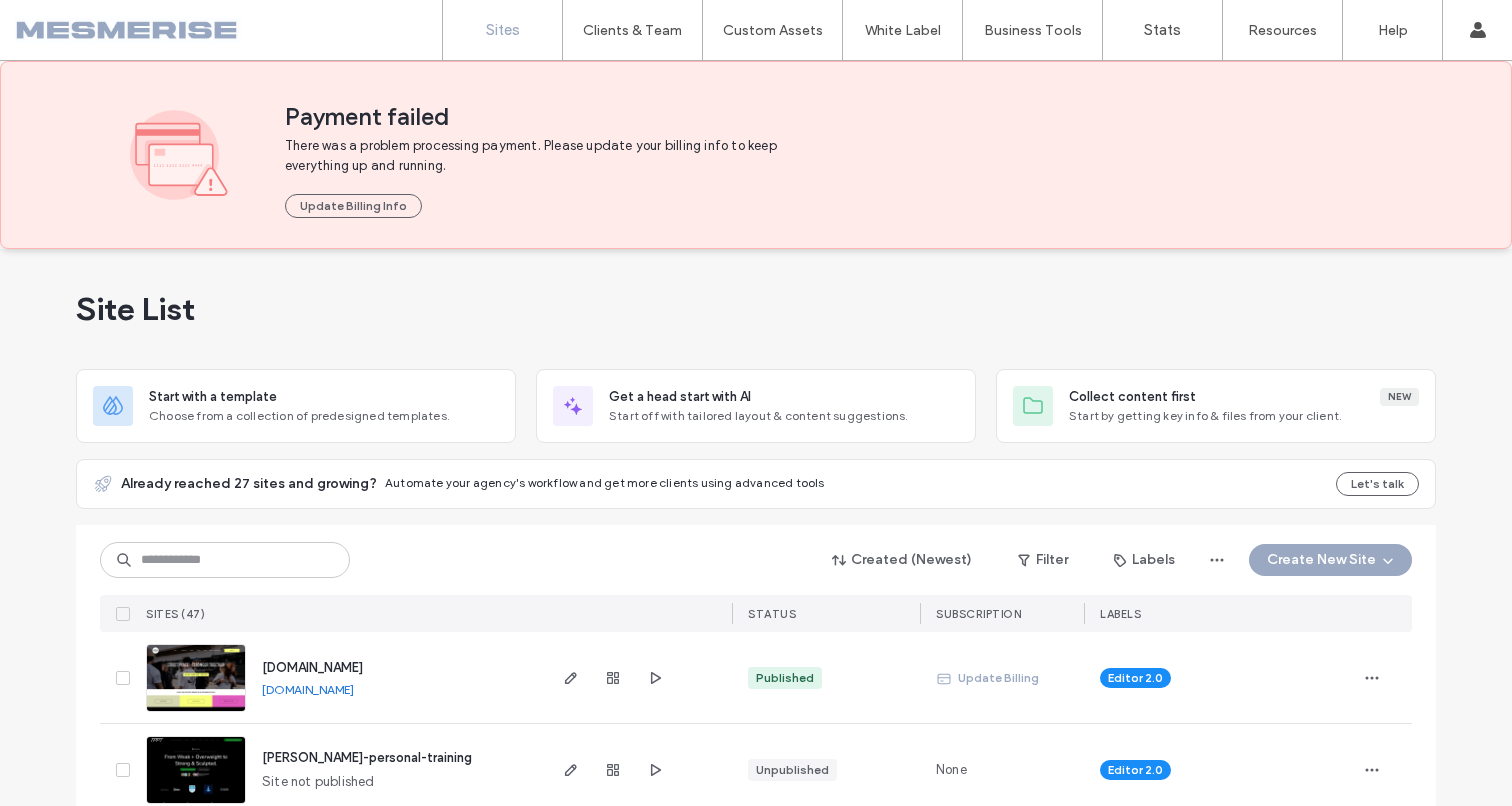 click on "Site List" at bounding box center (756, 309) 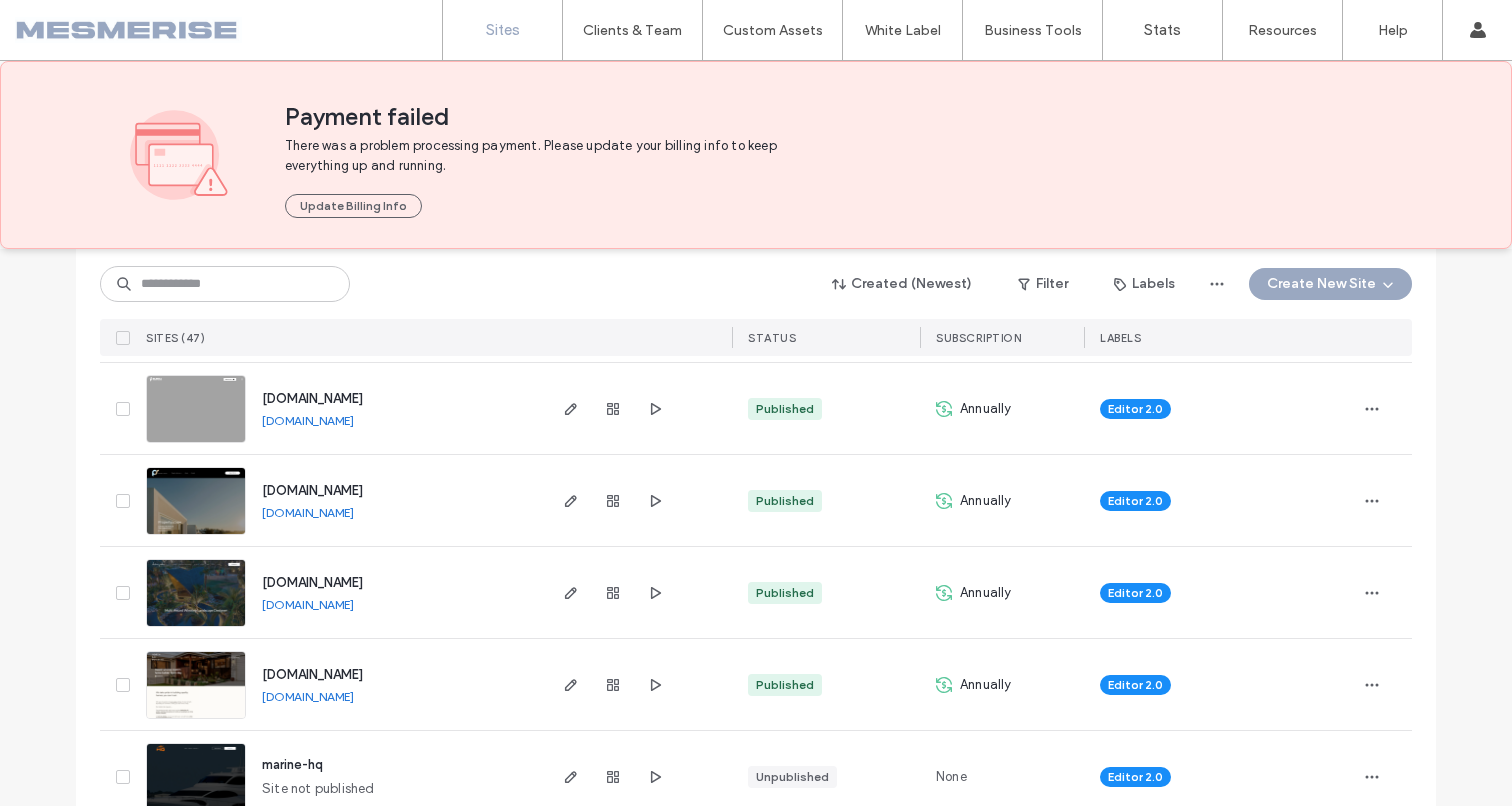 scroll, scrollTop: 1048, scrollLeft: 0, axis: vertical 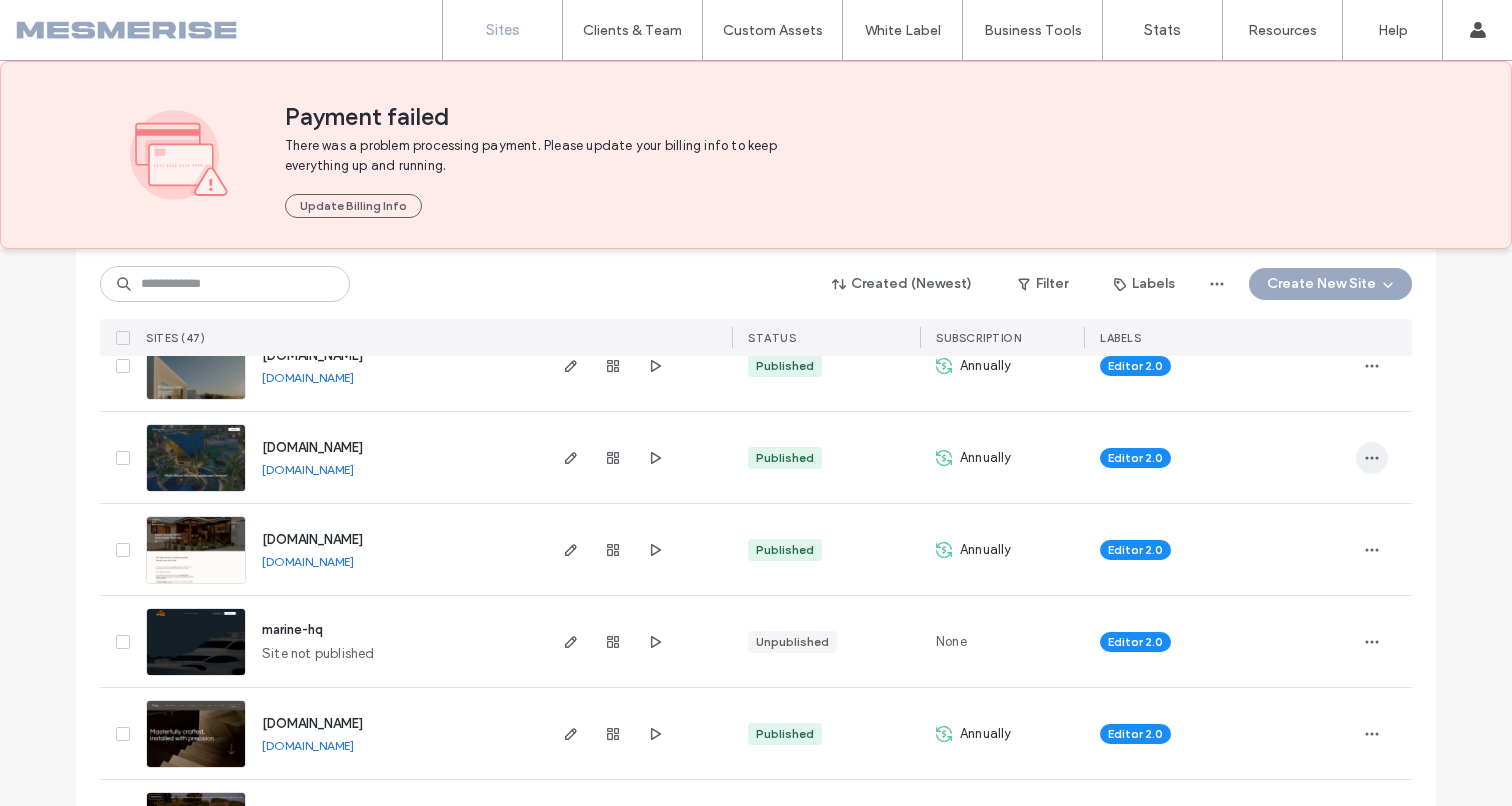 drag, startPoint x: 1393, startPoint y: 456, endPoint x: 1374, endPoint y: 454, distance: 19.104973 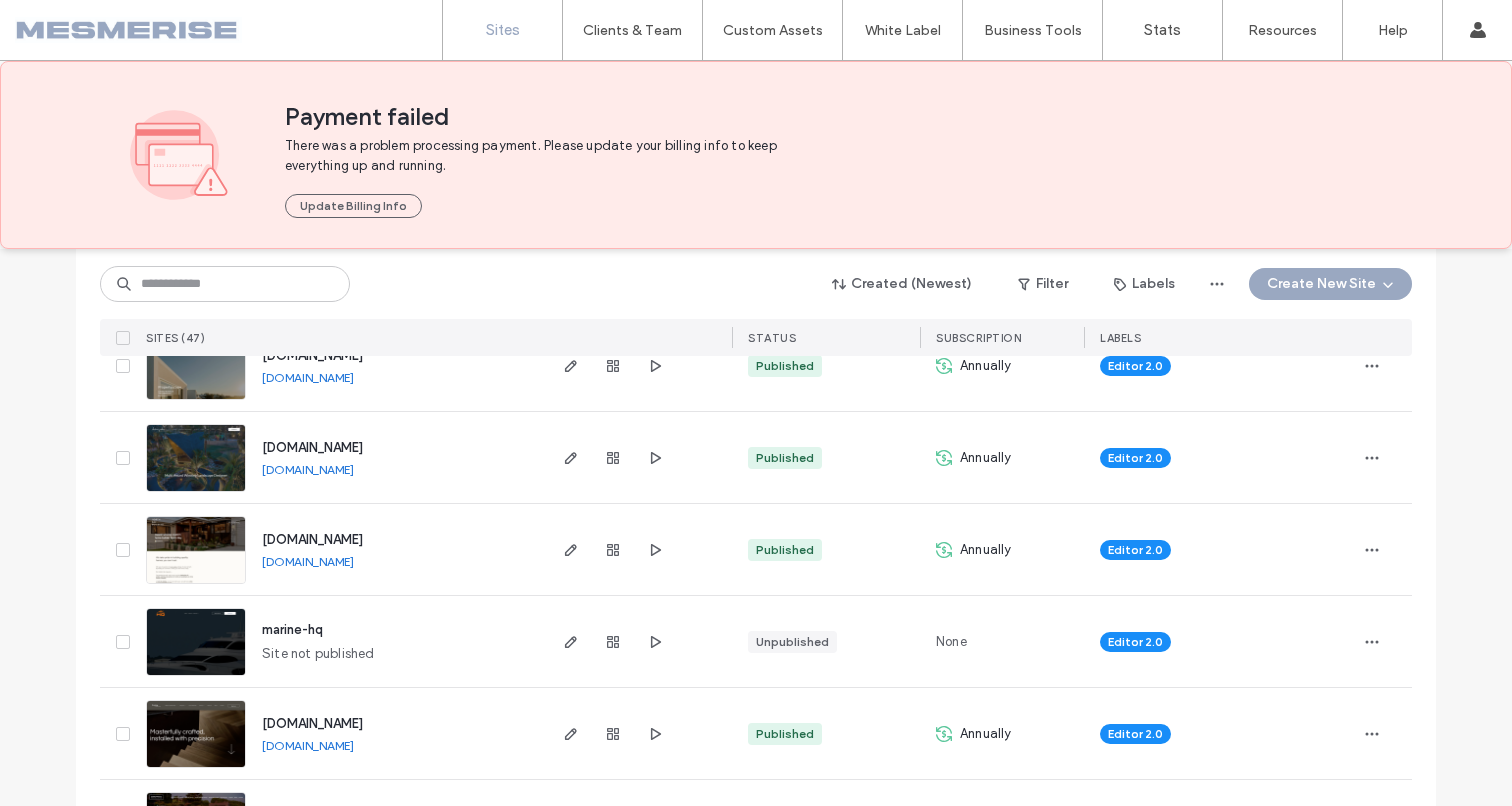 click on "[DOMAIN_NAME] [DOMAIN_NAME] Published Annually Editor 2.0" at bounding box center [756, 458] 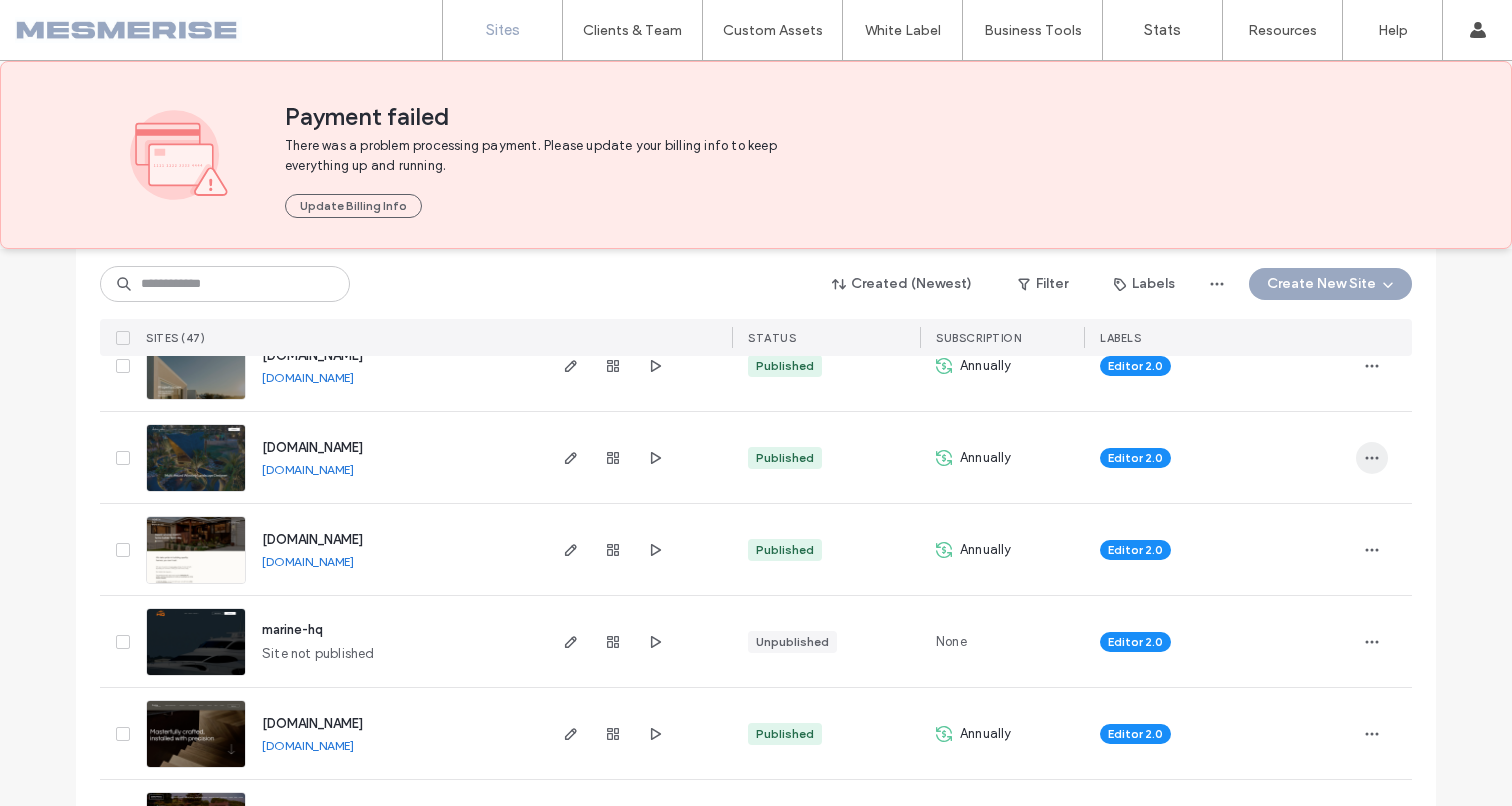 click at bounding box center (1372, 458) 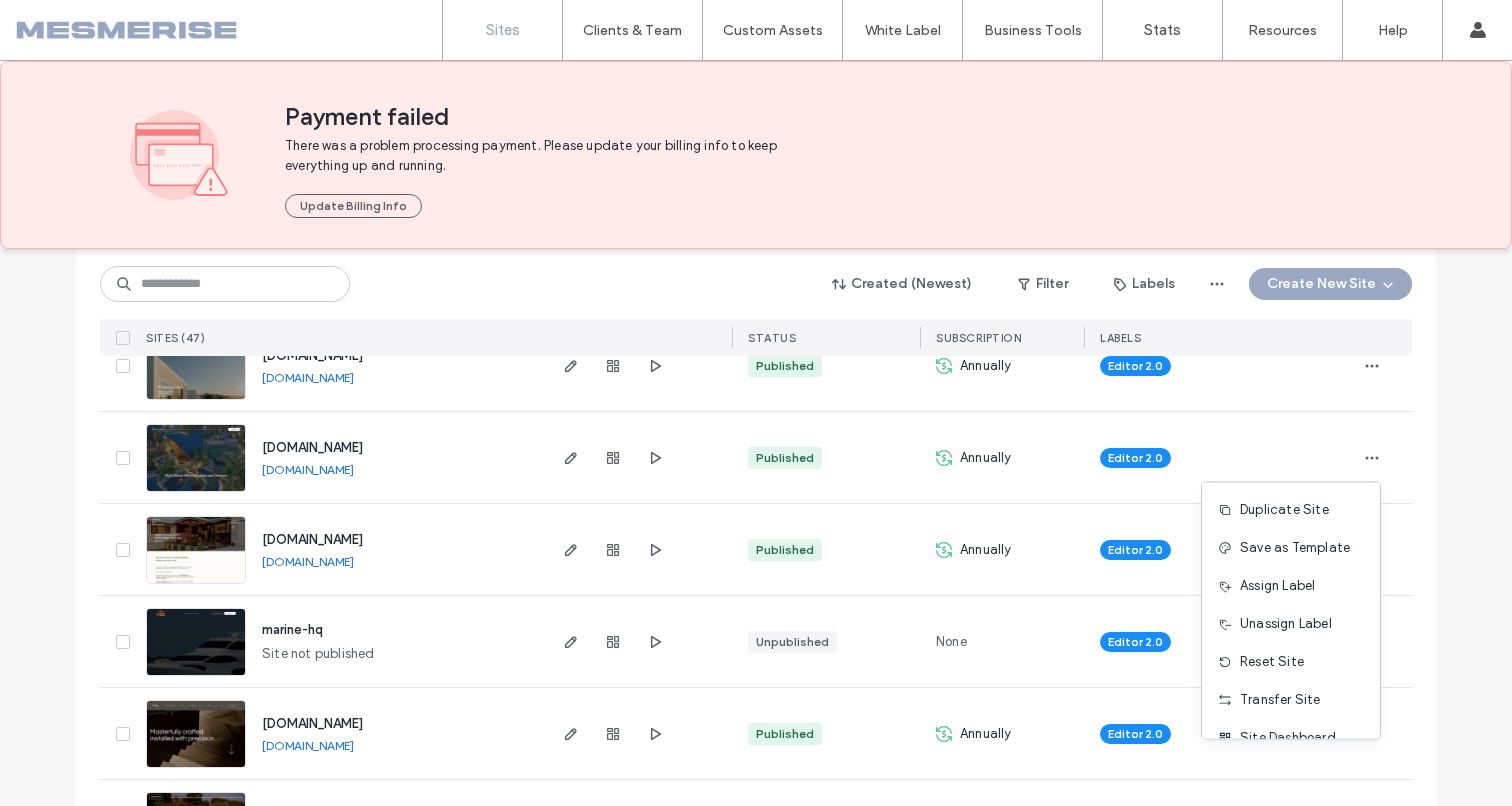 scroll, scrollTop: 64, scrollLeft: 0, axis: vertical 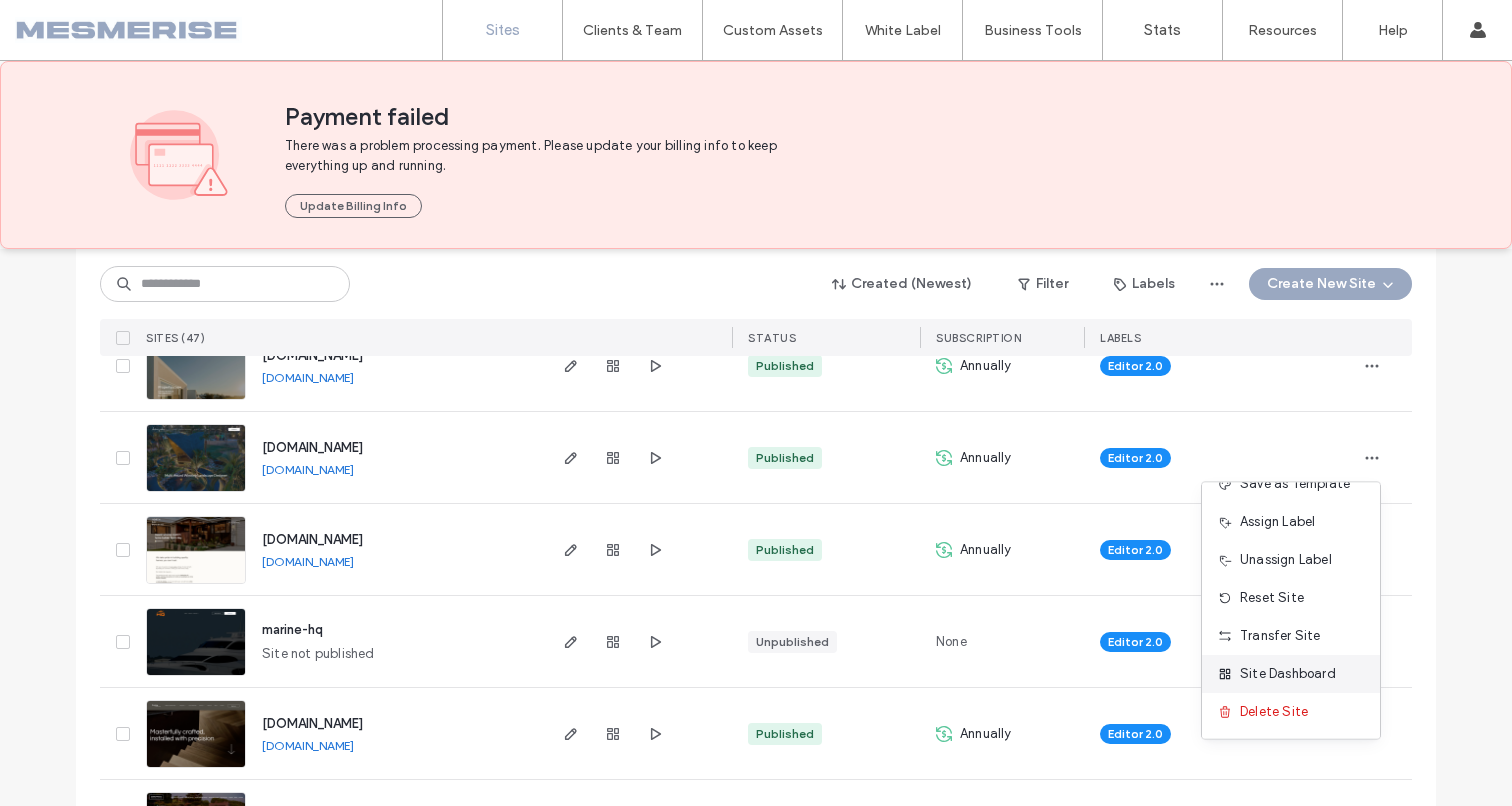 click on "Site Dashboard" at bounding box center (1288, 674) 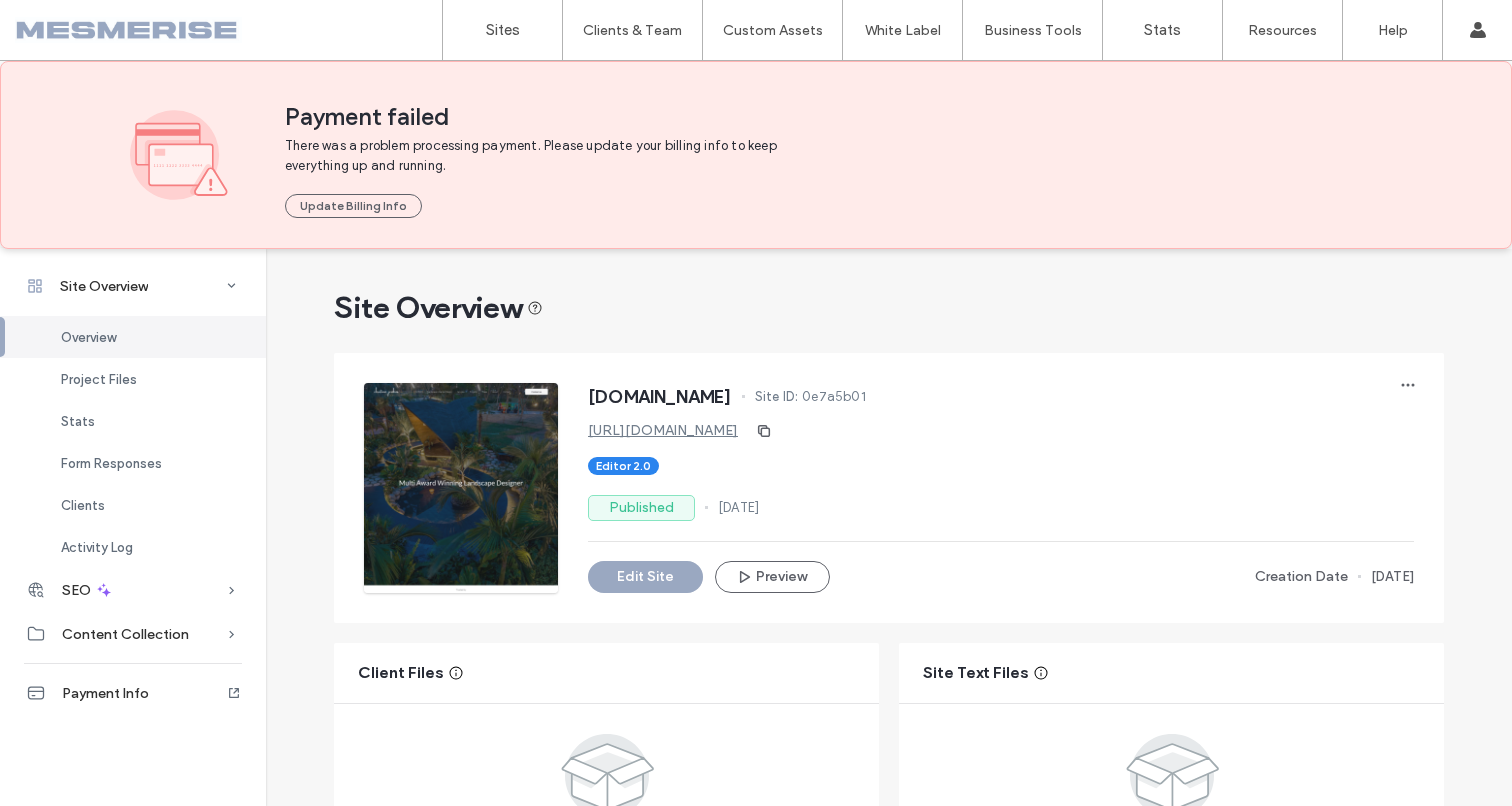 scroll, scrollTop: 587, scrollLeft: 0, axis: vertical 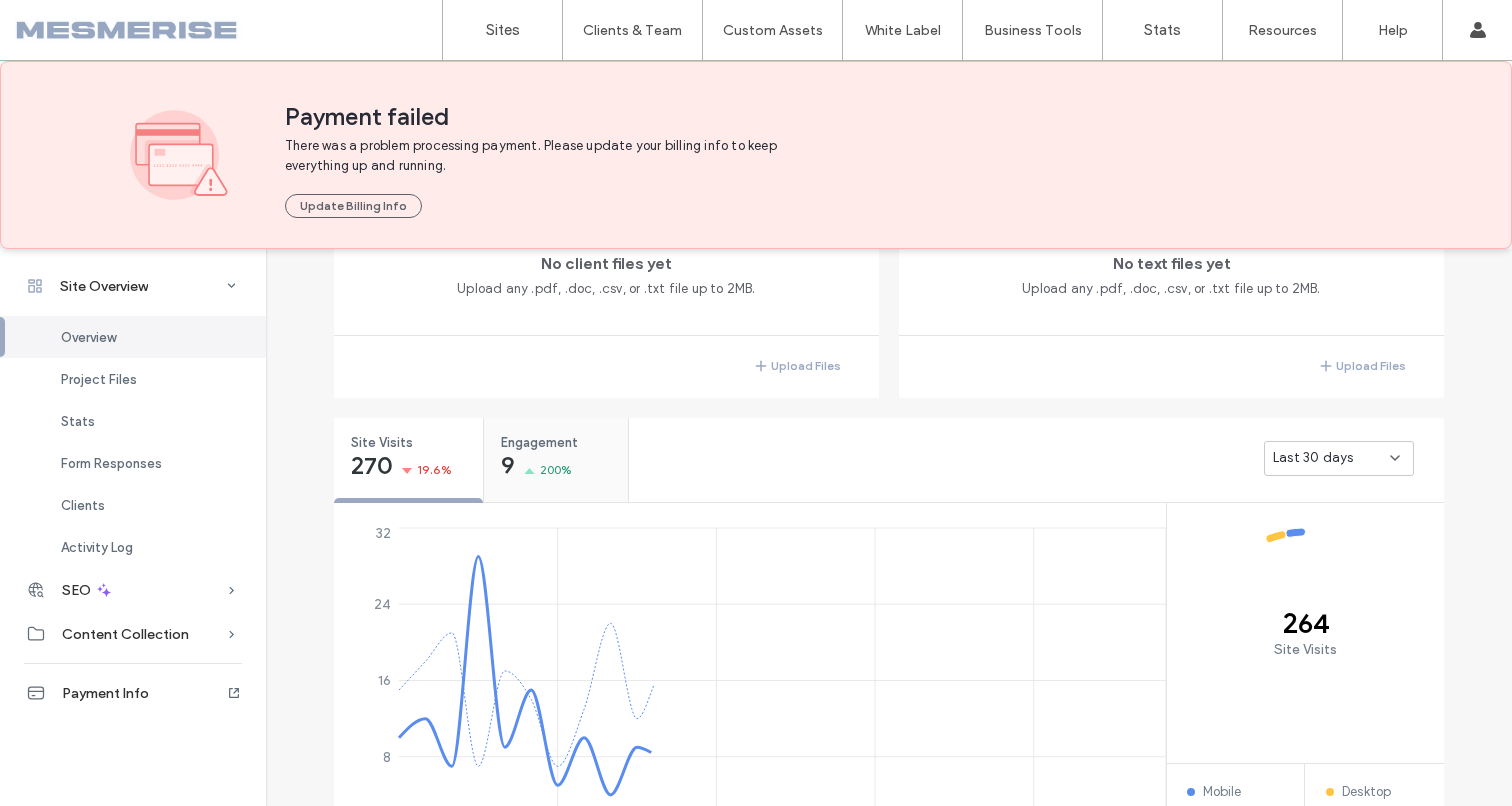 click on "200%" at bounding box center (556, 470) 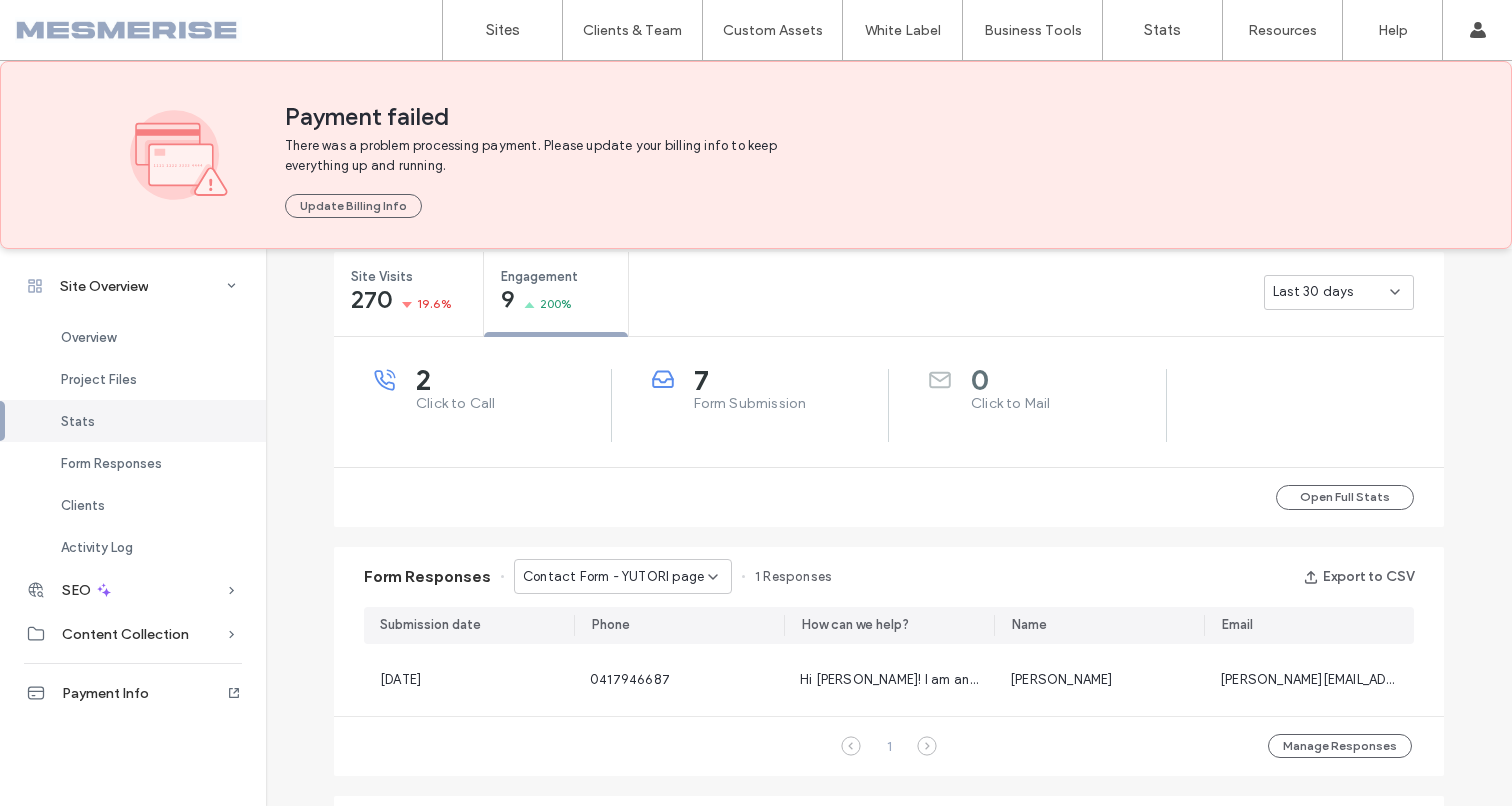 scroll, scrollTop: 768, scrollLeft: 0, axis: vertical 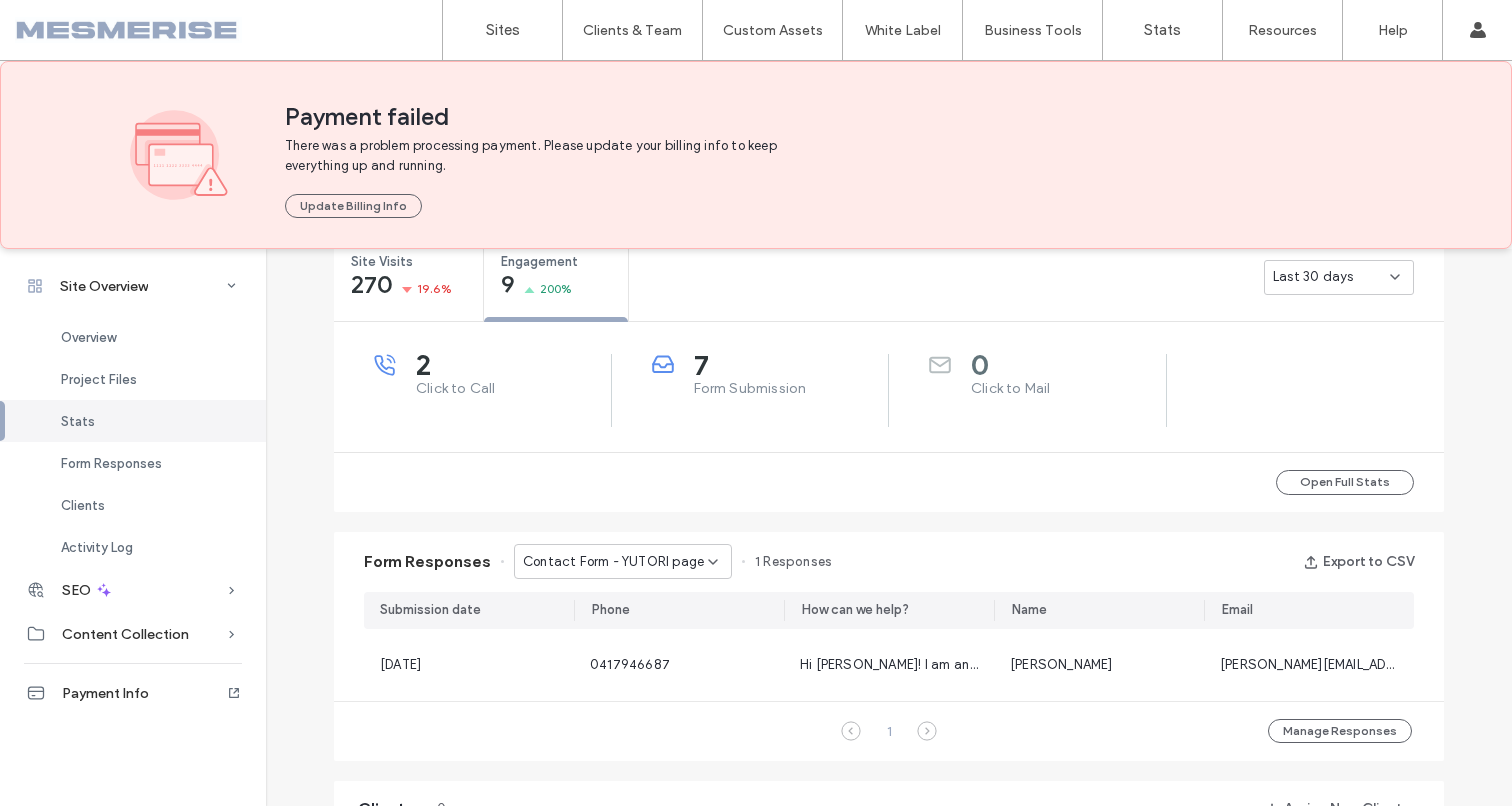 click on "Contact Form - YUTORI page" at bounding box center (613, 562) 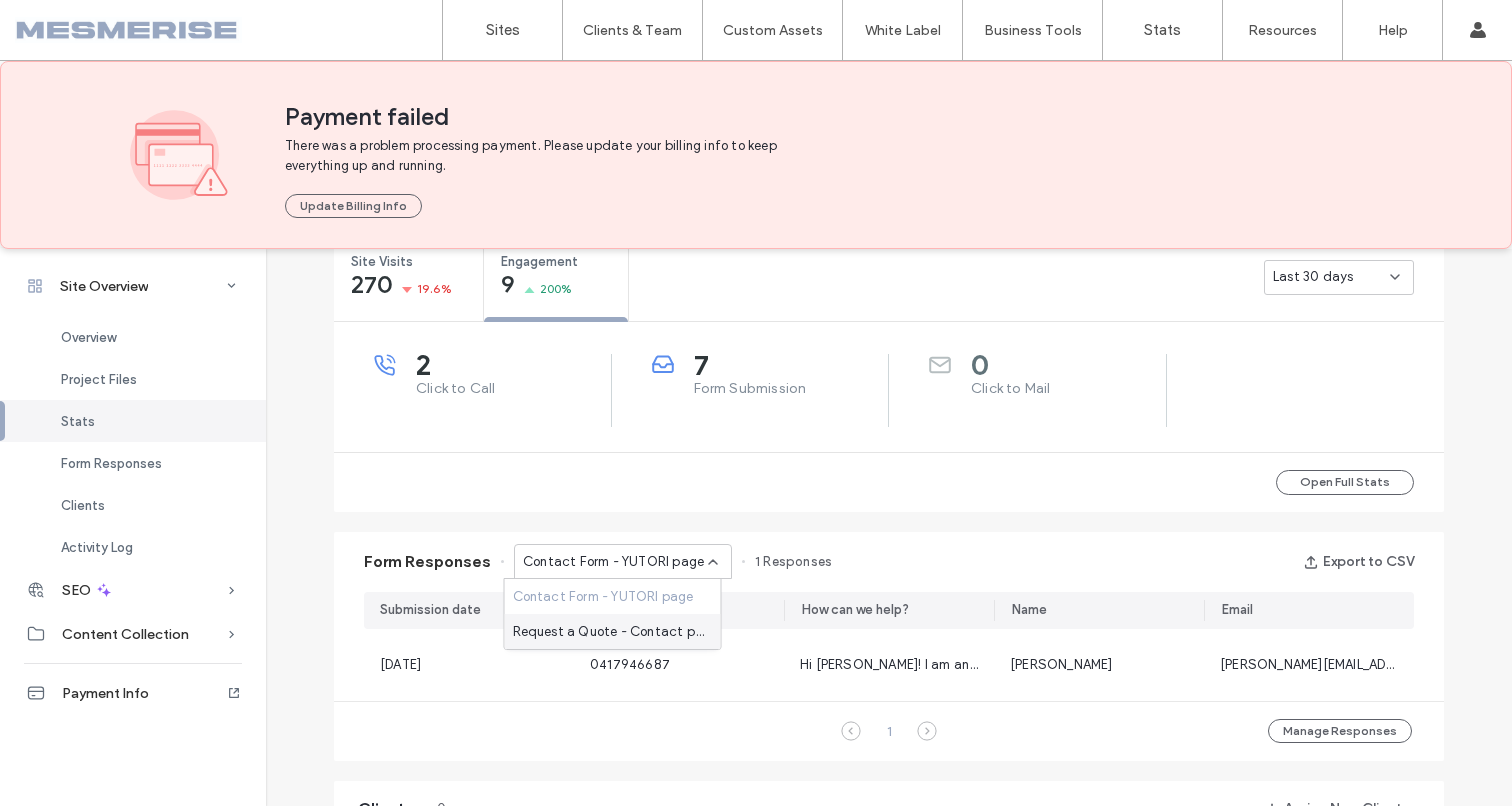 click on "Request a Quote - Contact page" at bounding box center [609, 632] 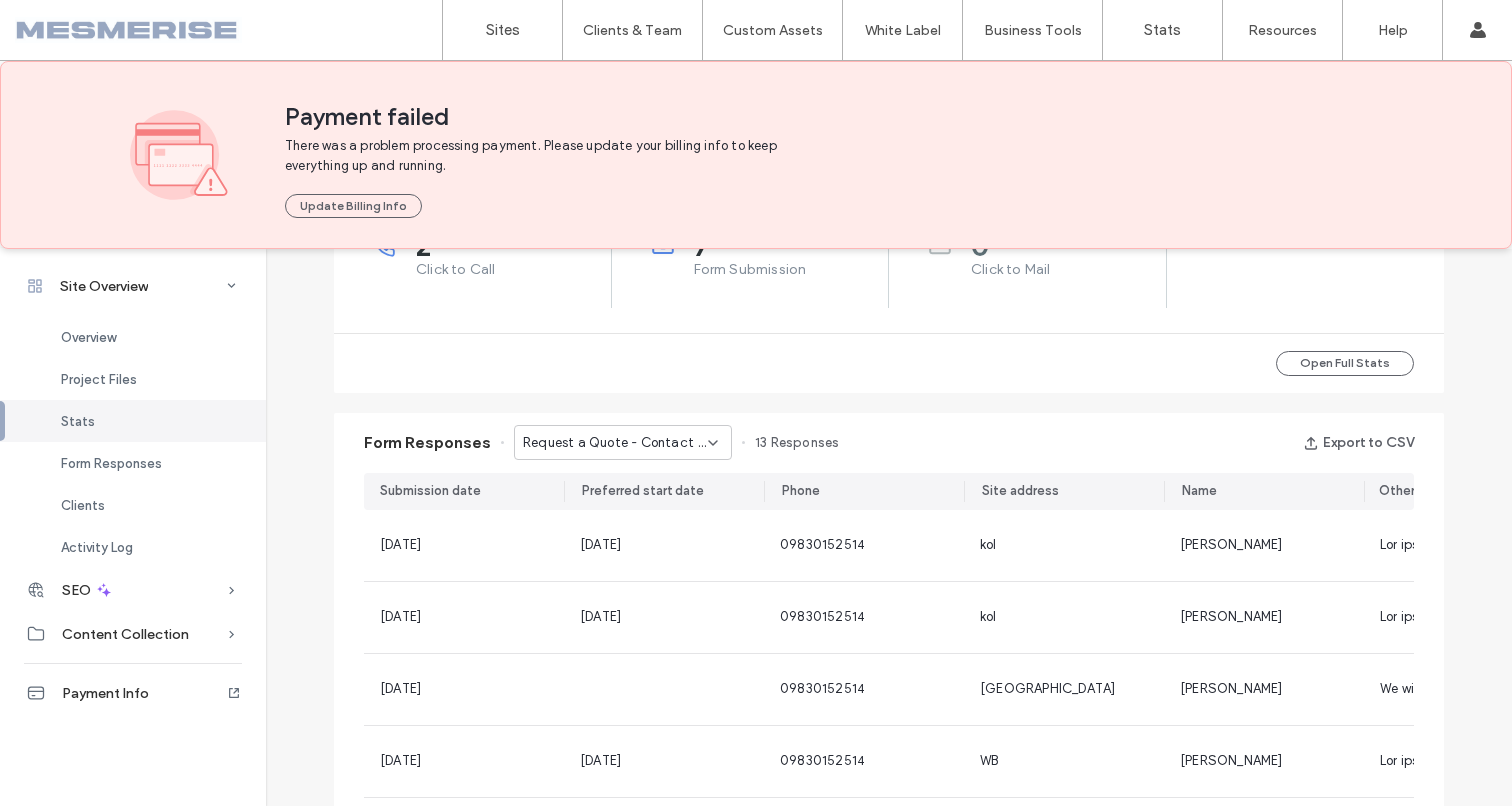 scroll, scrollTop: 904, scrollLeft: 0, axis: vertical 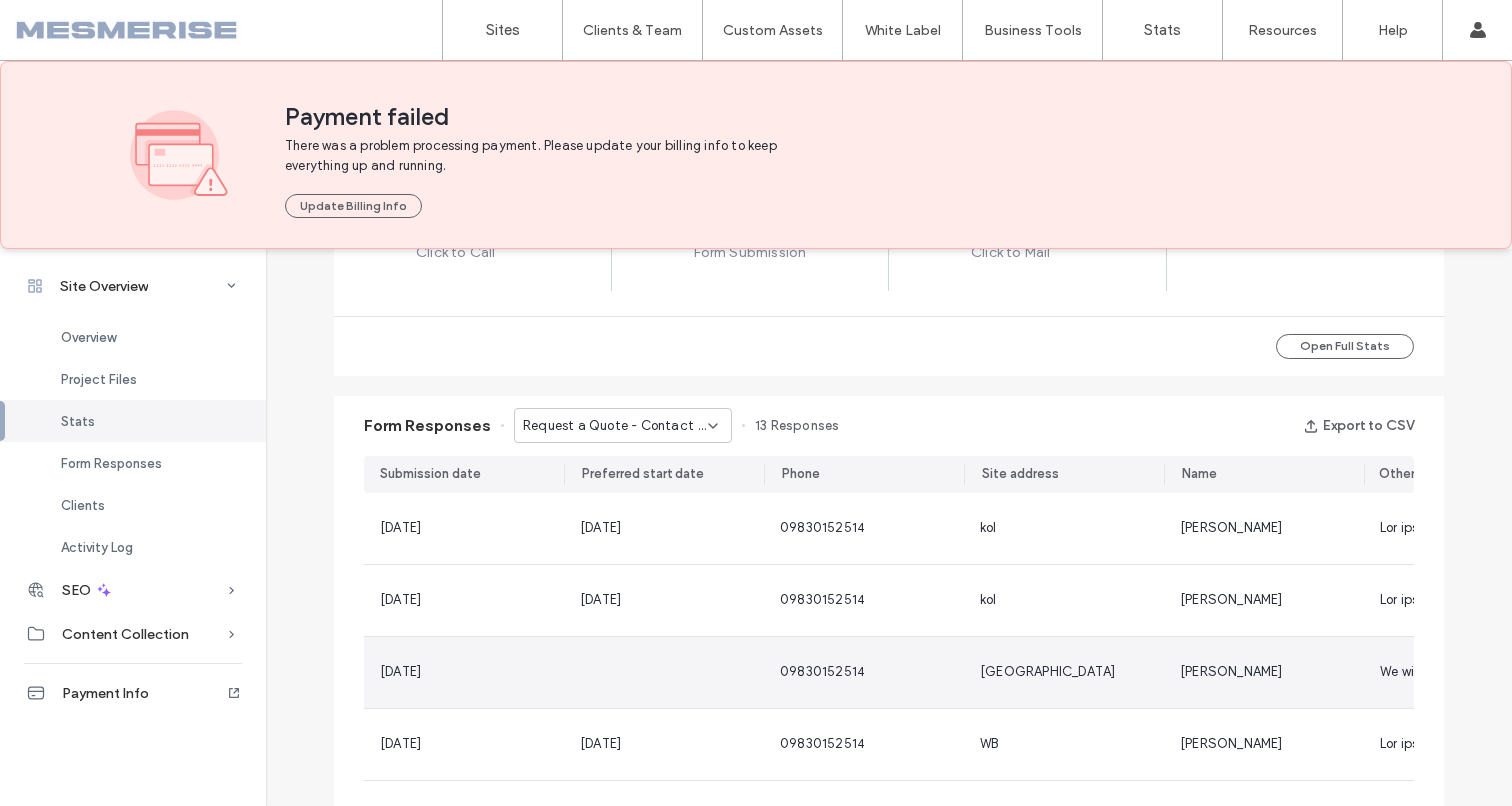 click on "09830152514" at bounding box center (864, 672) 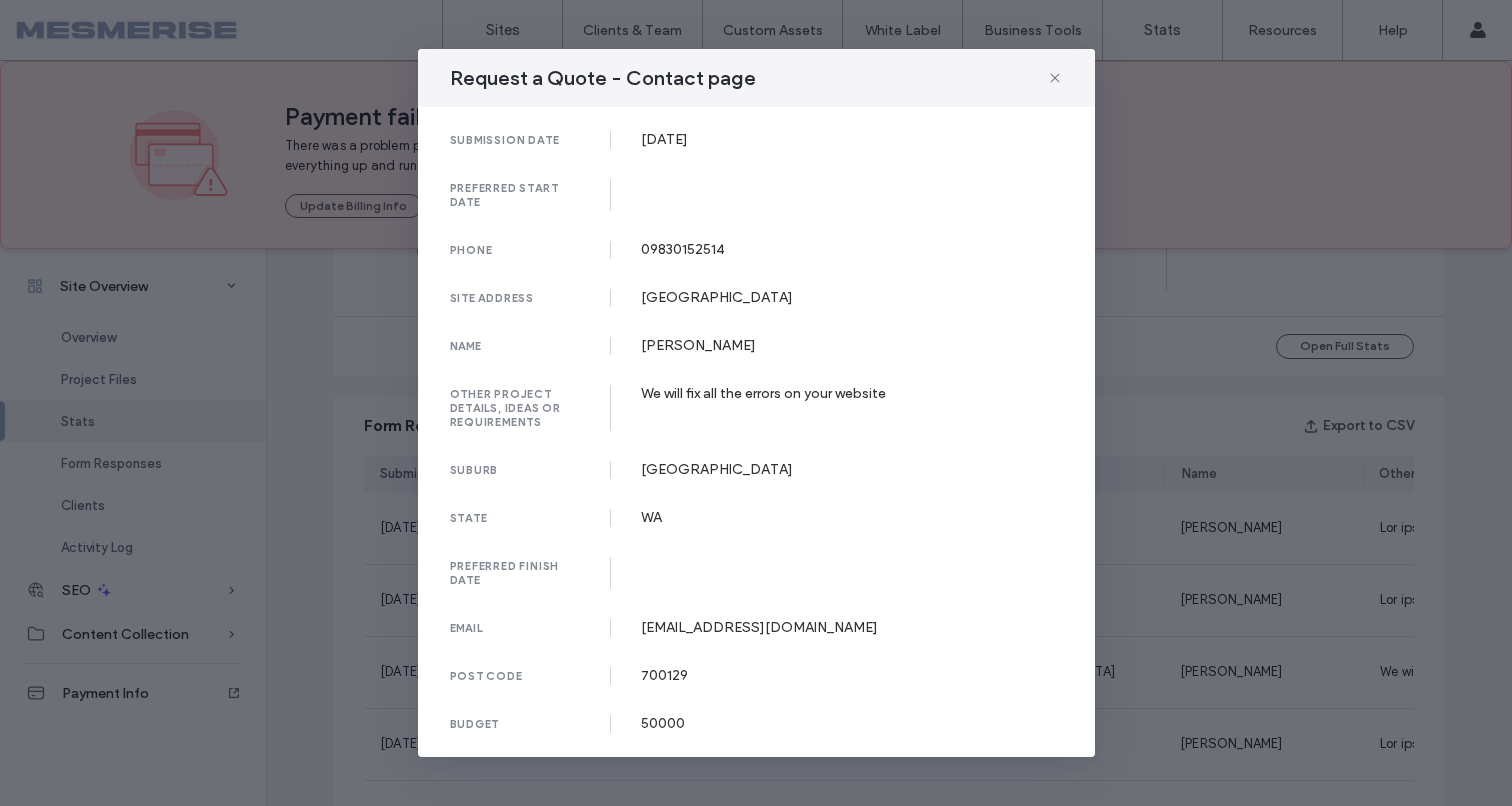 click on "Request a Quote - Contact page submission date [DATE] preferred start date phone [PHONE_NUMBER] site address [GEOGRAPHIC_DATA] name [PERSON_NAME] other project details, ideas or requirements We will fix all the errors on your website suburb [GEOGRAPHIC_DATA] [US_STATE] preferred finish date email [EMAIL_ADDRESS][DOMAIN_NAME] post code 700129 budget 50000" at bounding box center (756, 403) 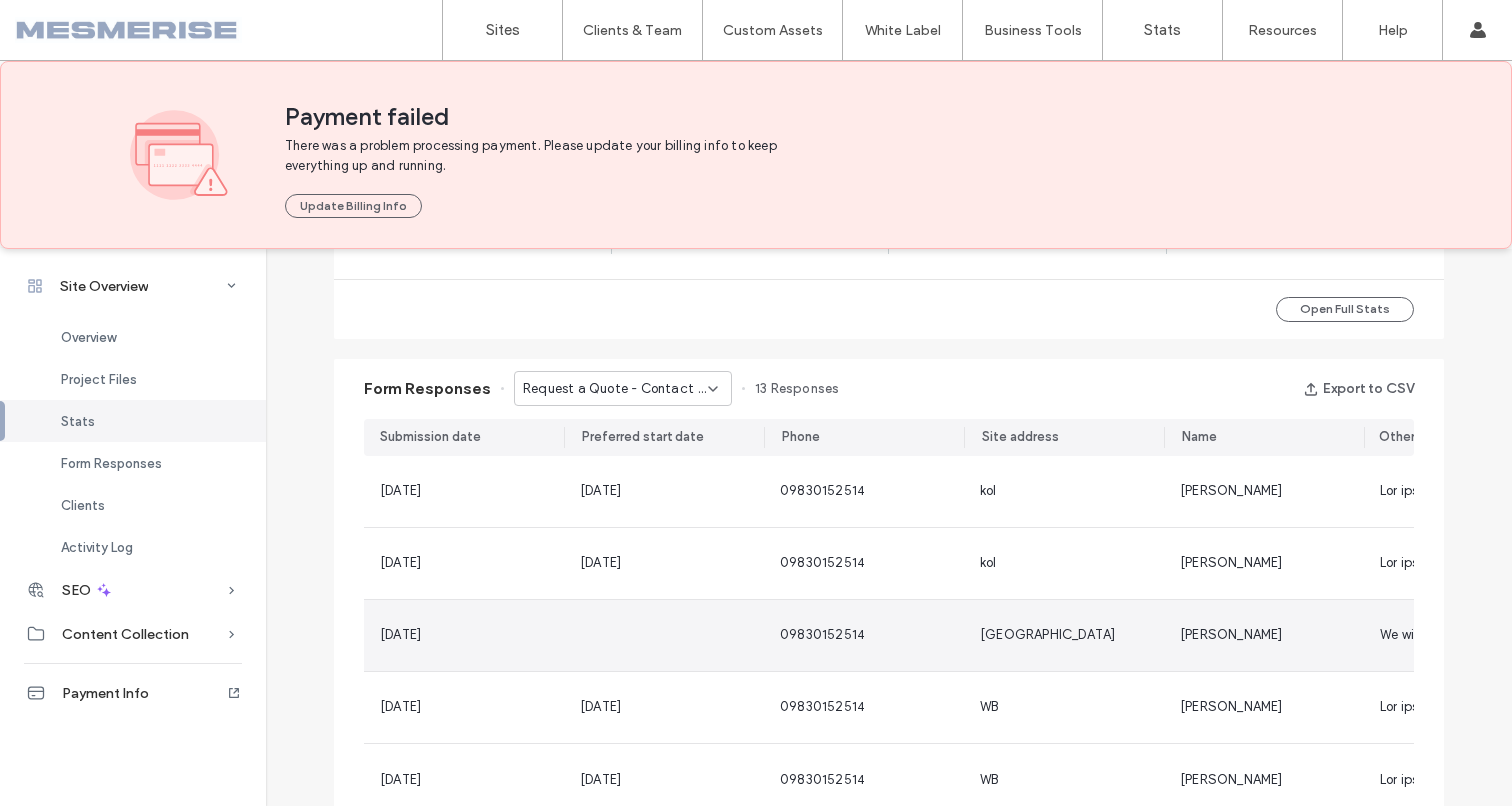 scroll, scrollTop: 957, scrollLeft: 0, axis: vertical 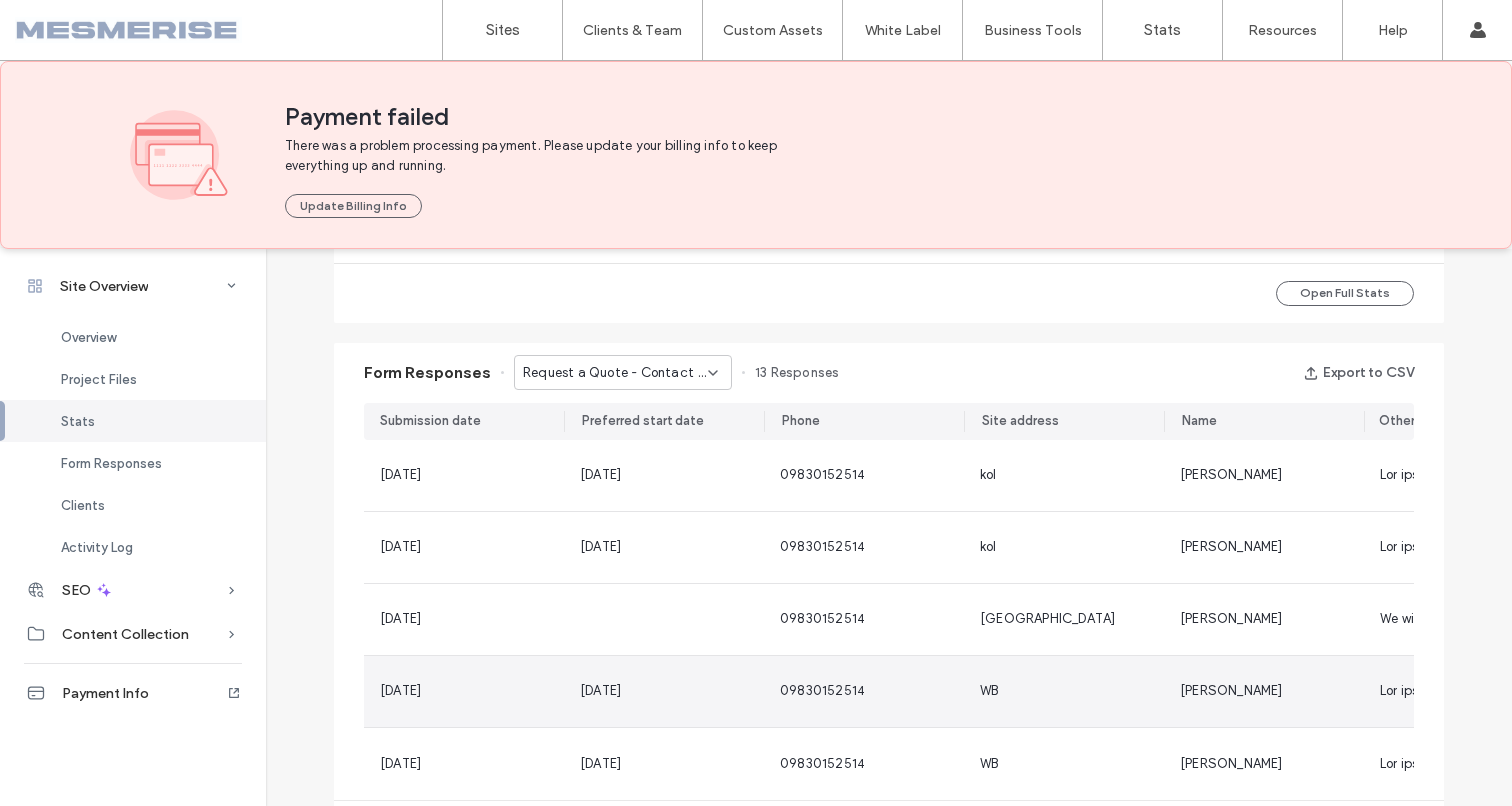 click on "WB" at bounding box center (1064, 691) 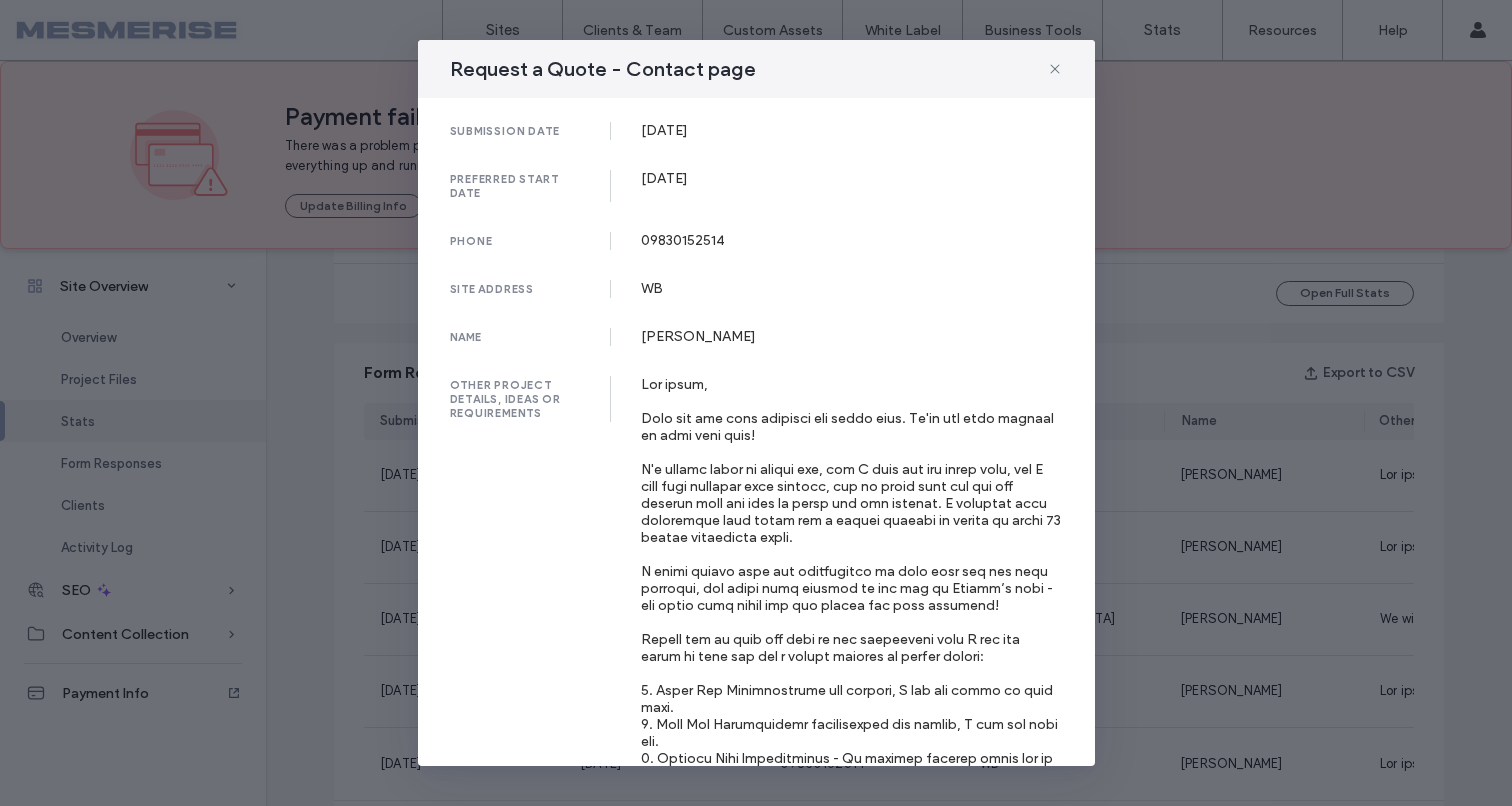 click on "Request a Quote - Contact page submission date [DATE] preferred start date [DATE] phone [PHONE_NUMBER] site address WB name [PERSON_NAME] other project details, ideas or requirements suburb IN state [GEOGRAPHIC_DATA] preferred finish date [DATE] email [PERSON_NAME][EMAIL_ADDRESS][DOMAIN_NAME] post code 700129 budget 1996529+5" at bounding box center [756, 403] 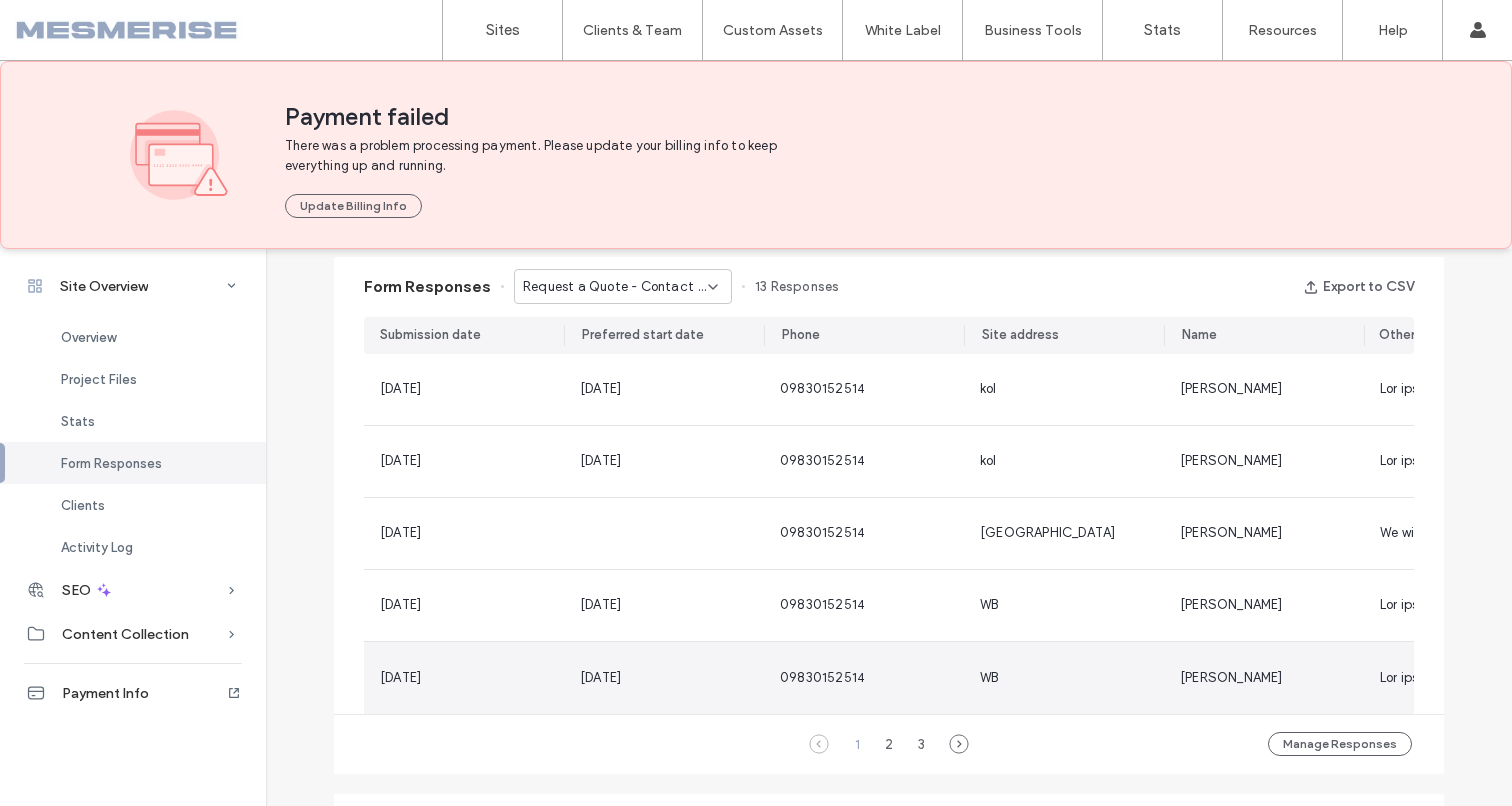 scroll, scrollTop: 1104, scrollLeft: 0, axis: vertical 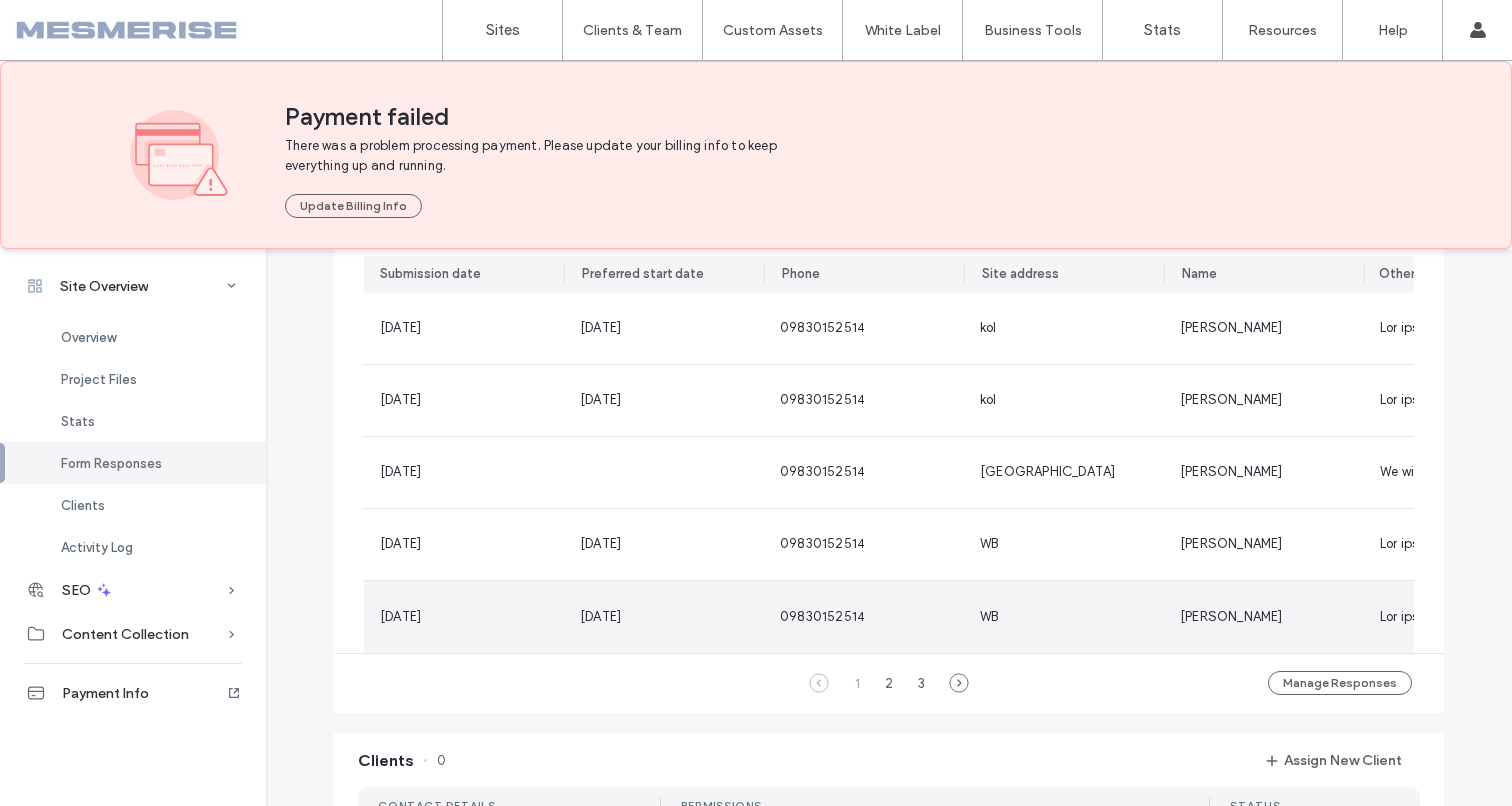 click on "WB" at bounding box center [1064, 617] 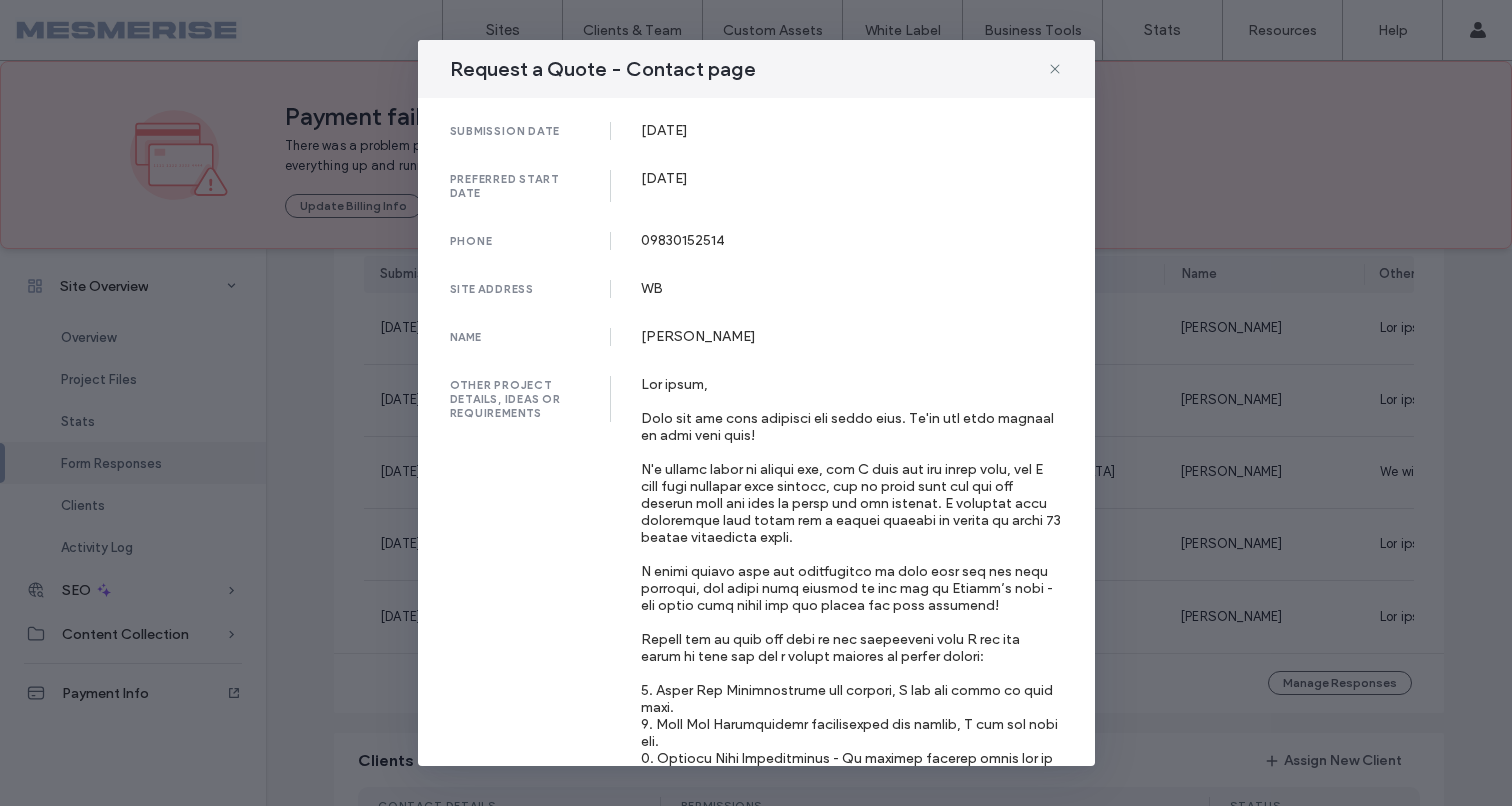 click on "Request a Quote - Contact page submission date [DATE] preferred start date [DATE] phone [PHONE_NUMBER] site address WB name [PERSON_NAME] other project details, ideas or requirements suburb IN [GEOGRAPHIC_DATA] preferred finish date [DATE] email [PERSON_NAME][EMAIL_ADDRESS][DOMAIN_NAME] post code 700129 budget" at bounding box center [756, 403] 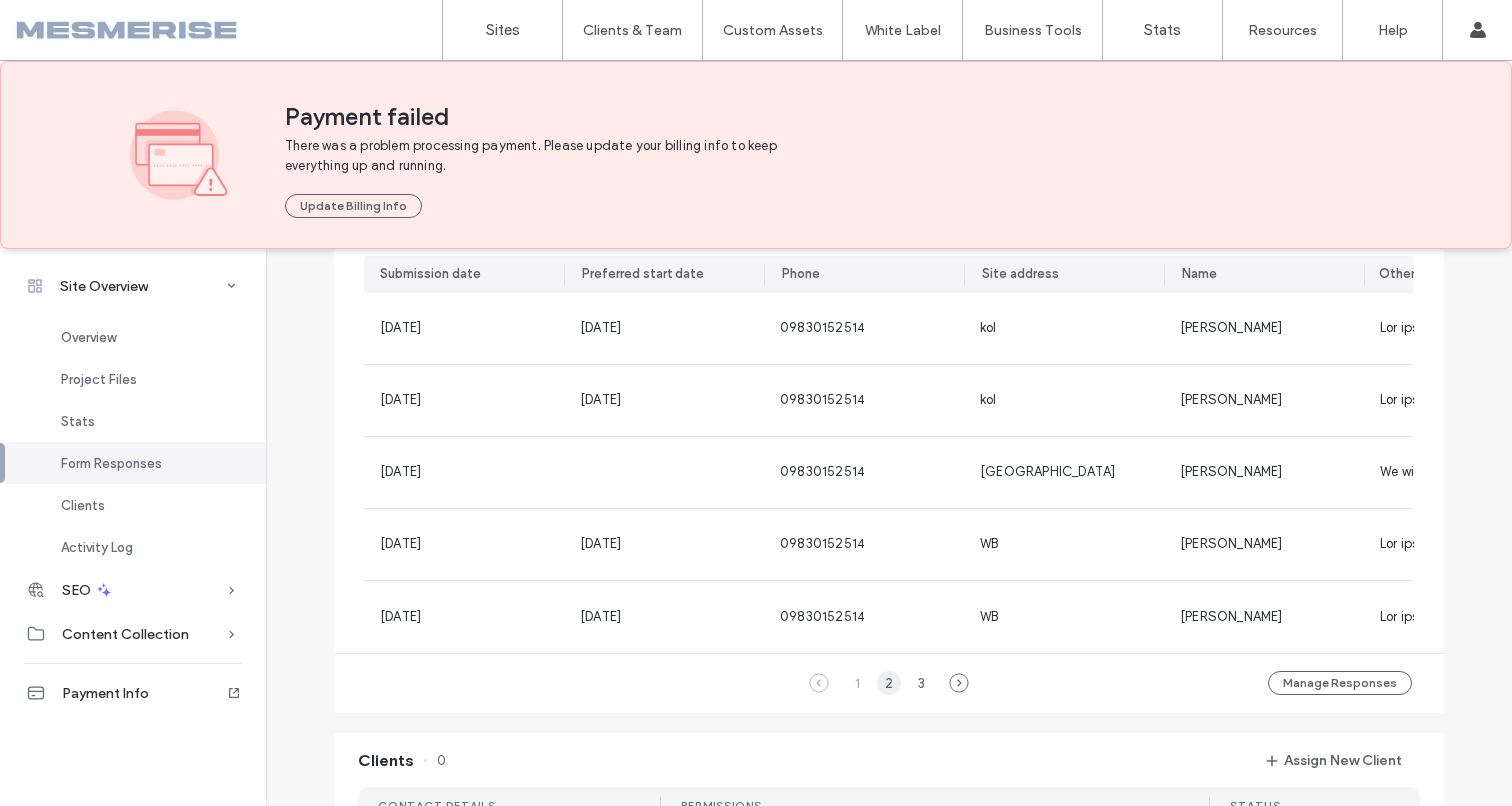 click on "2" at bounding box center (889, 683) 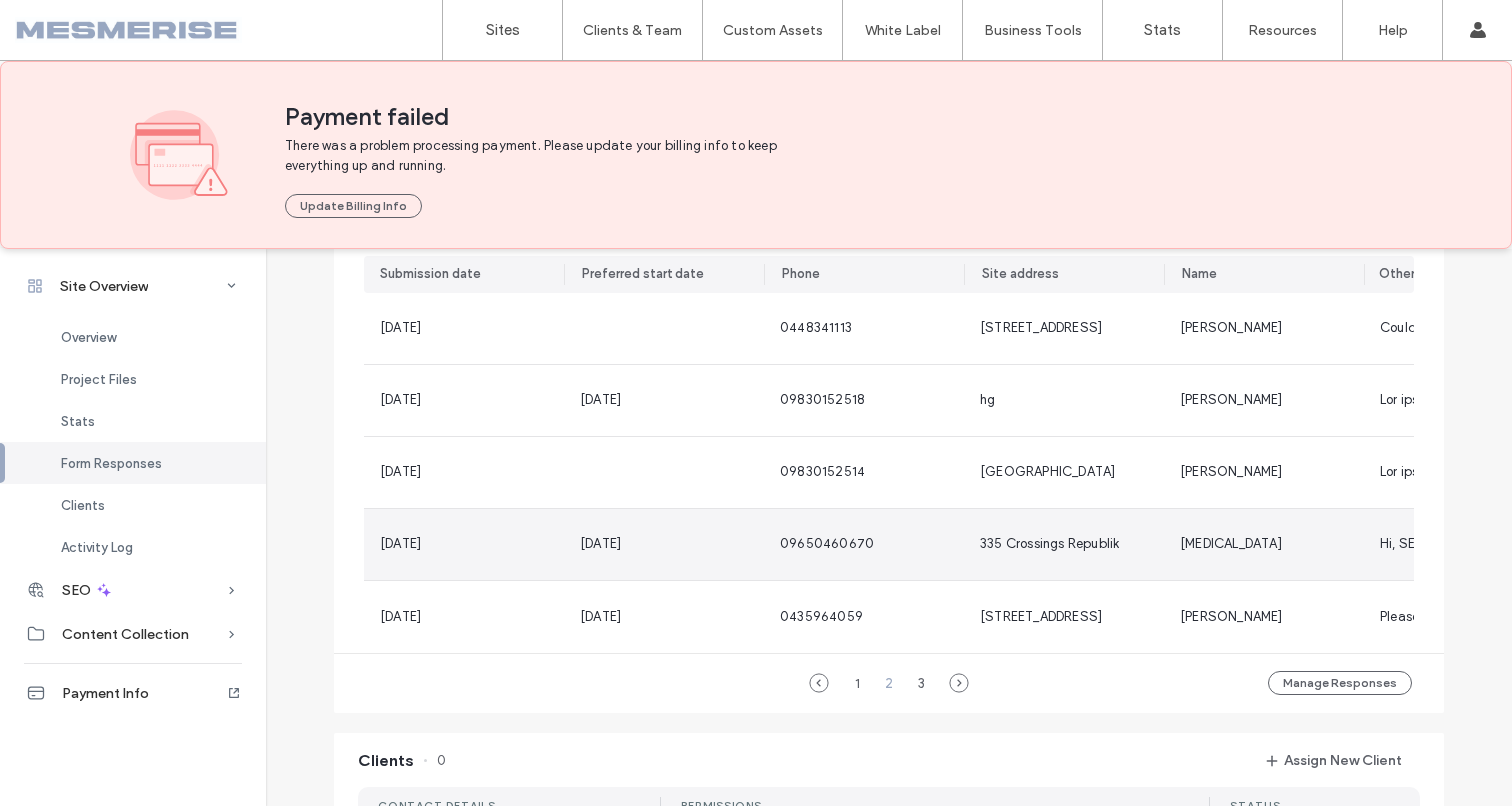 scroll, scrollTop: 672, scrollLeft: 0, axis: vertical 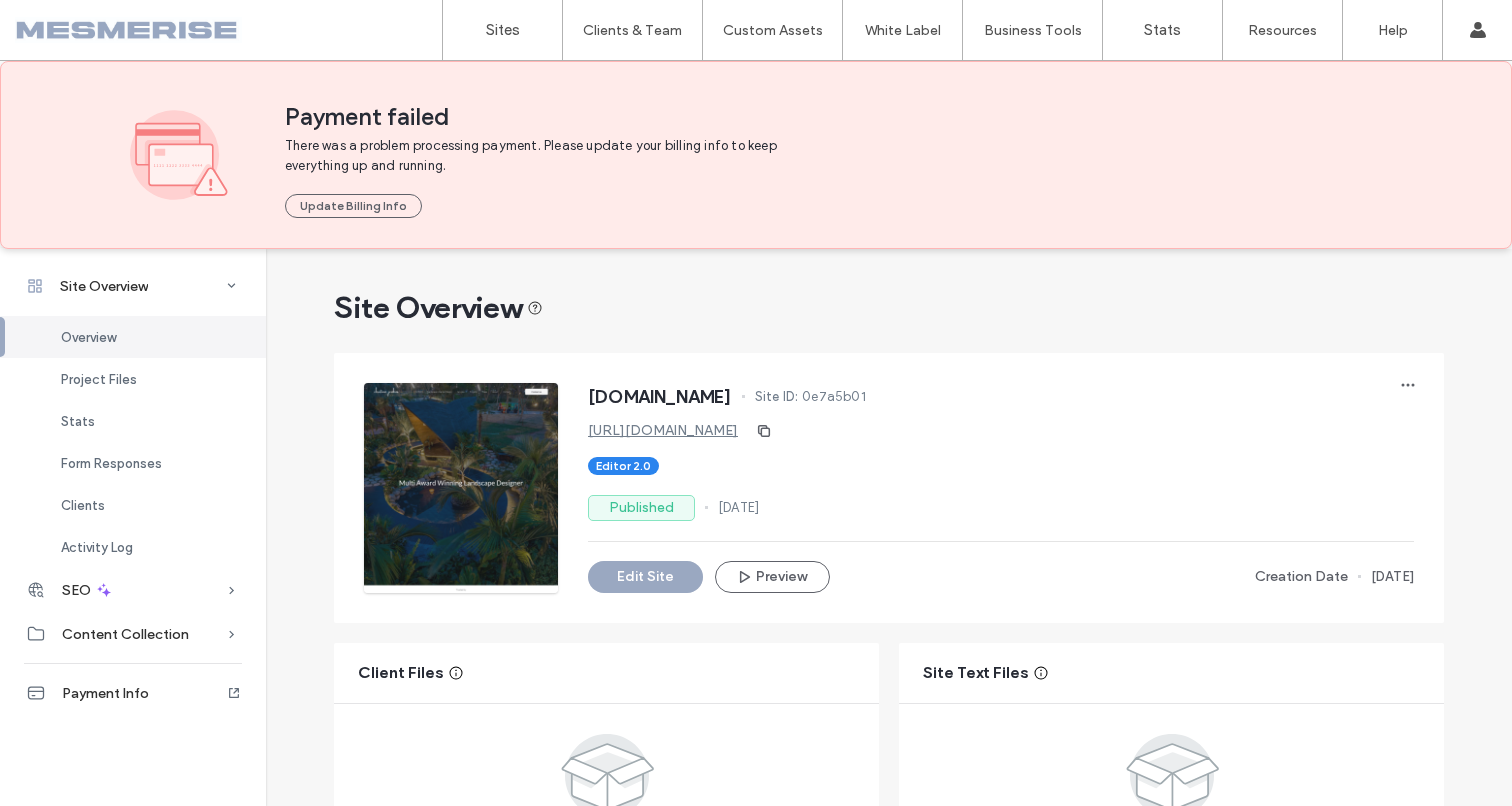 click at bounding box center [128, 30] 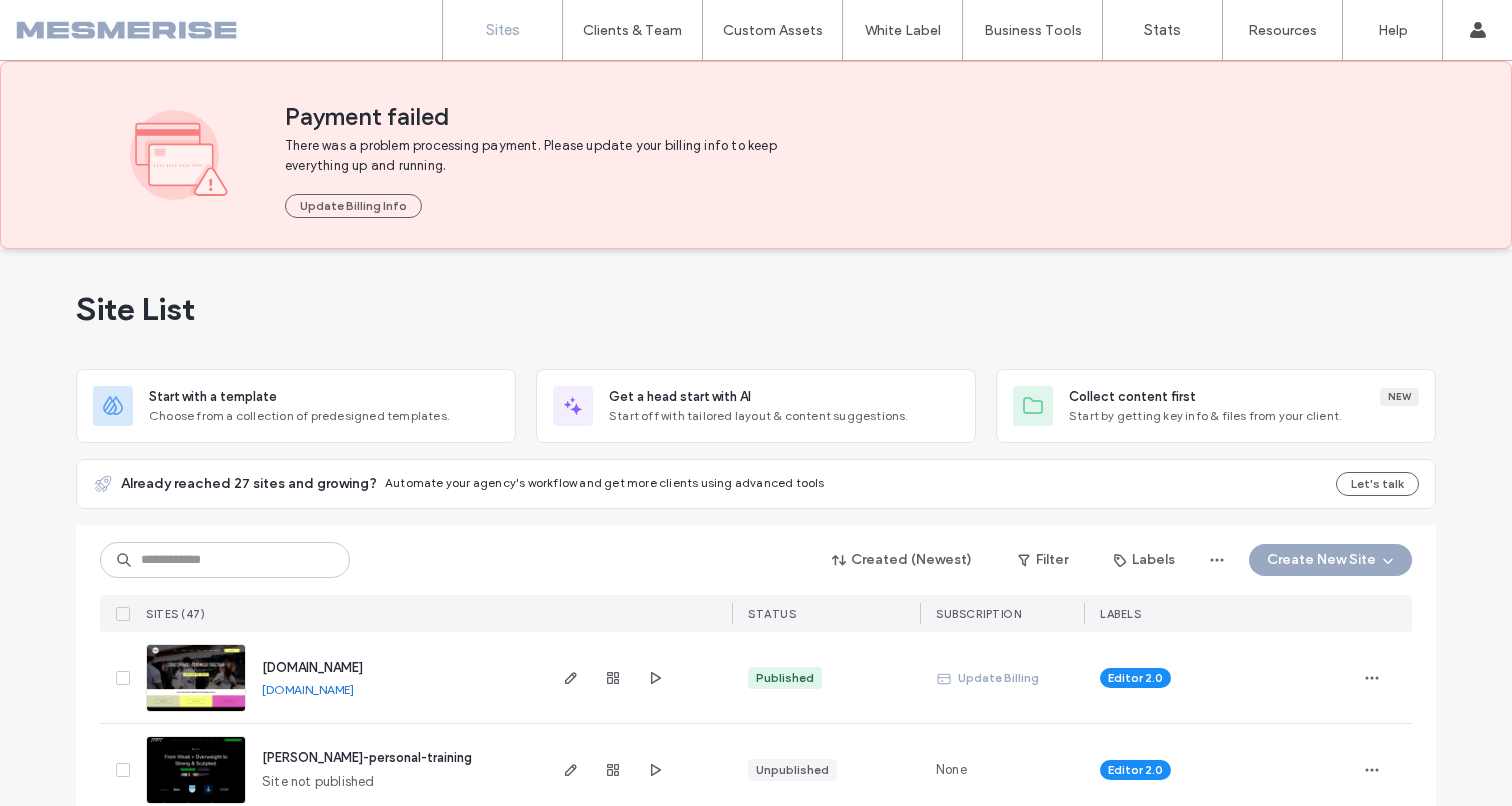scroll, scrollTop: 0, scrollLeft: 0, axis: both 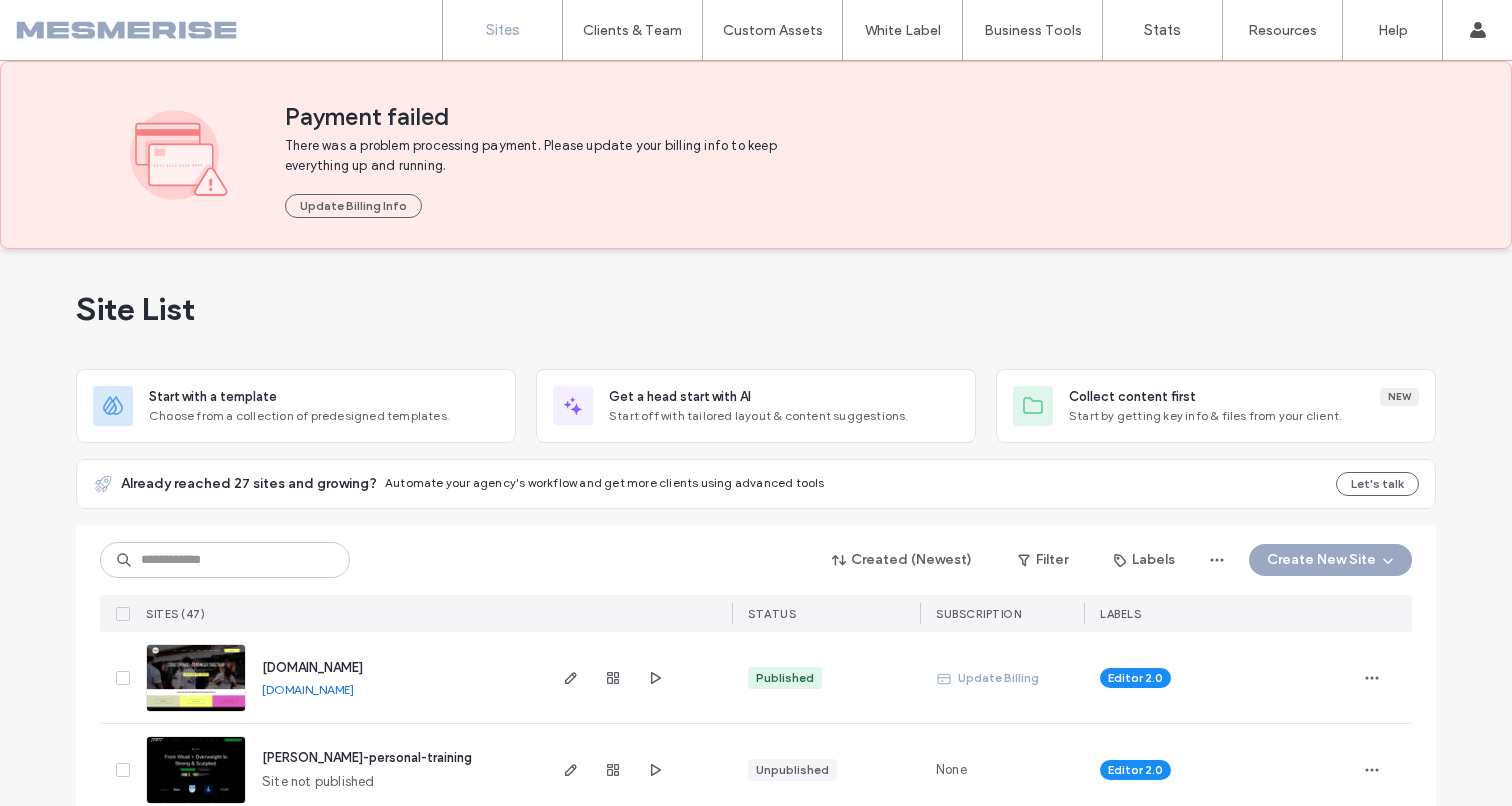 click on "Payment failed" at bounding box center (833, 117) 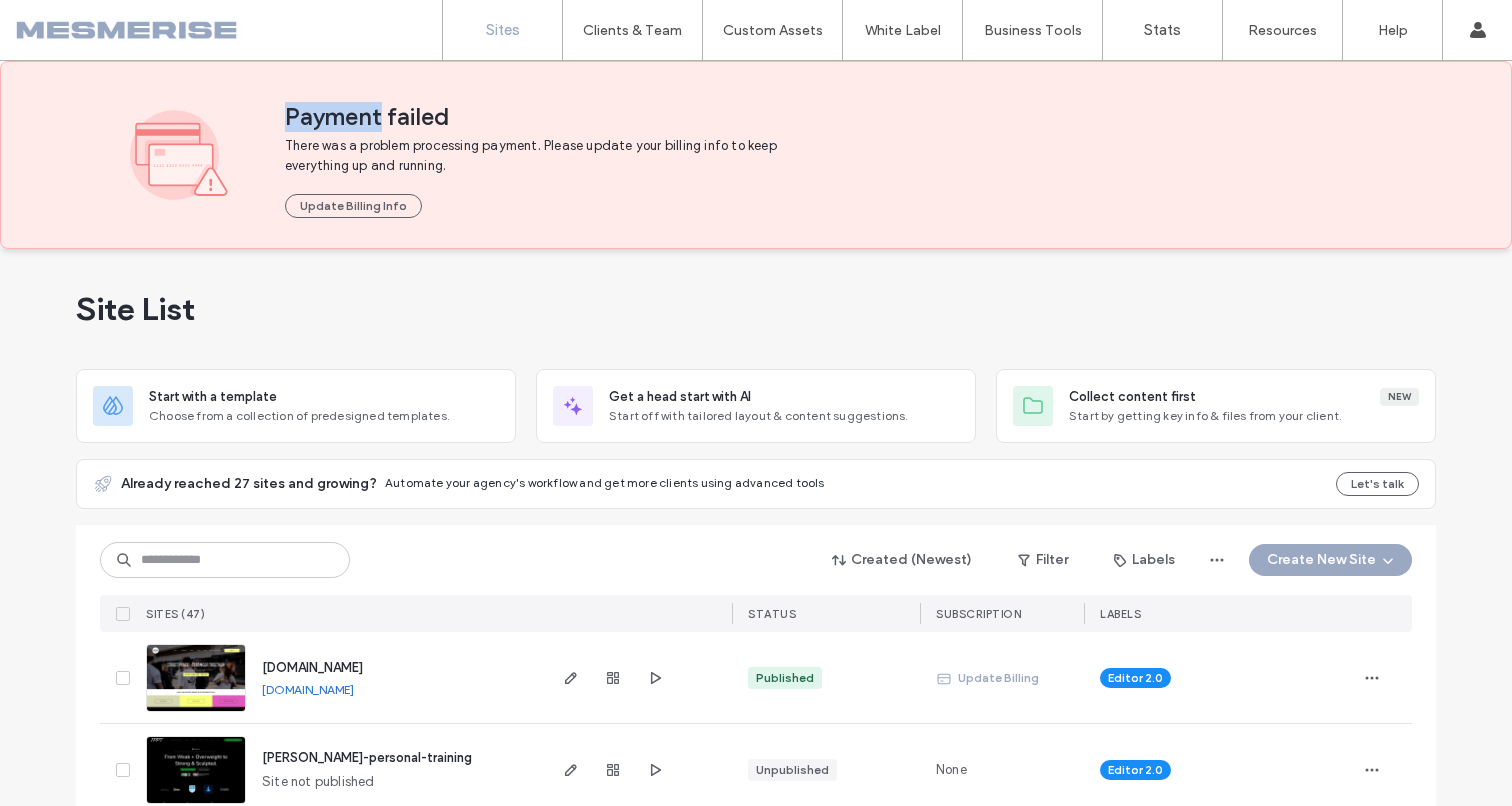 click on "Payment failed" at bounding box center [833, 117] 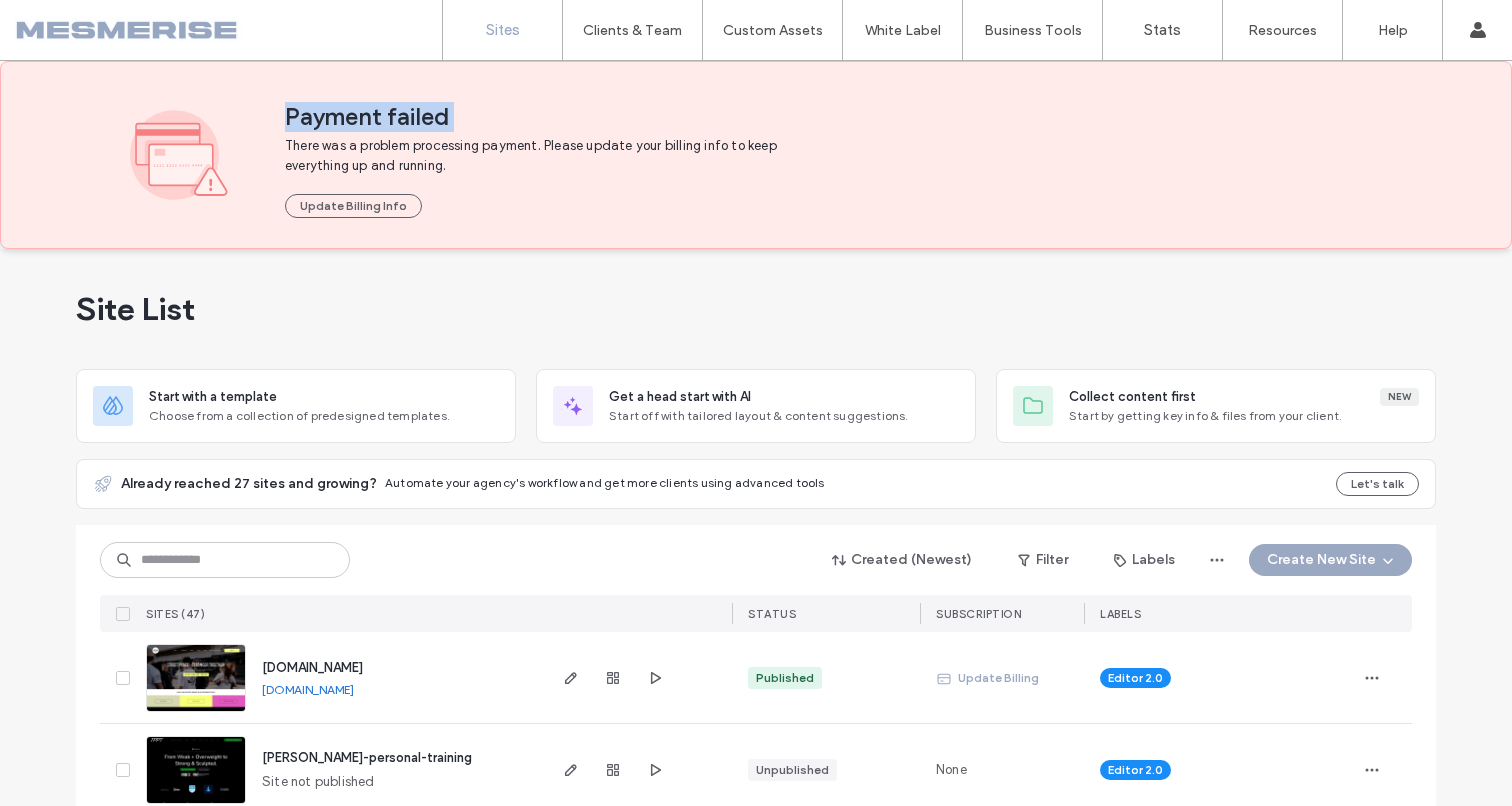 click on "Payment failed" at bounding box center (833, 117) 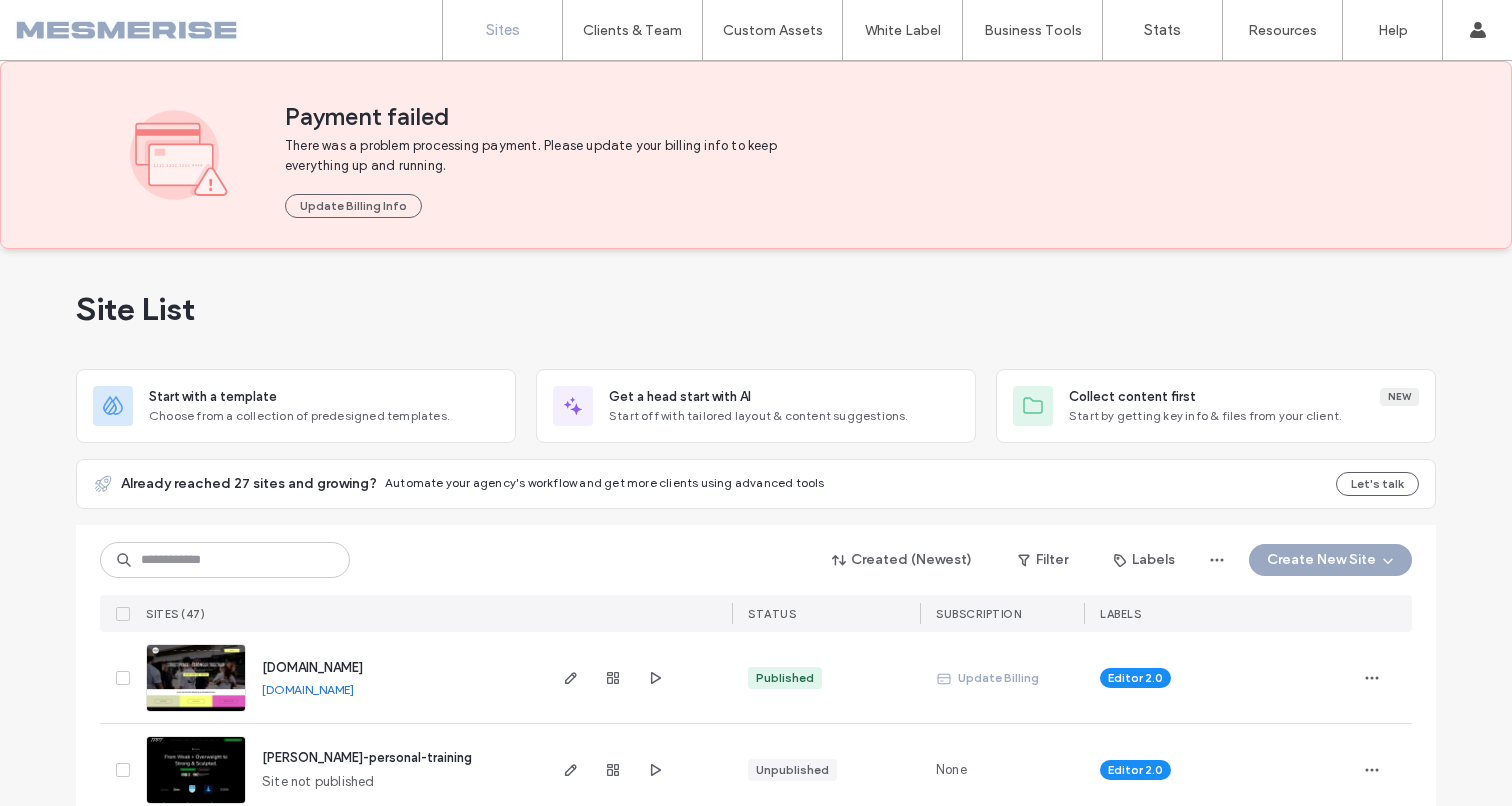 click on "There was a problem processing payment.
Please update your billing info to keep everything up and running." at bounding box center [542, 156] 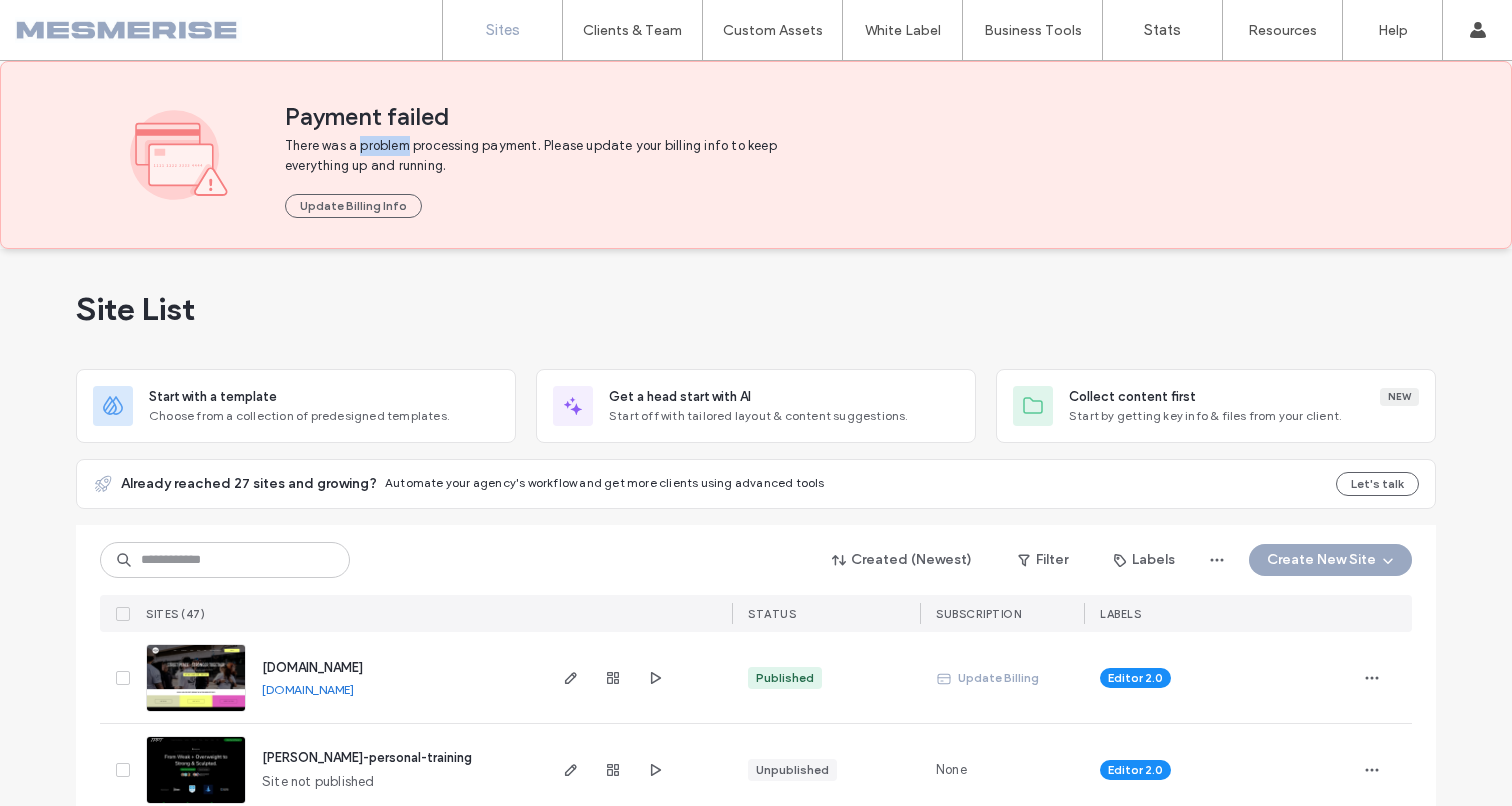 click on "There was a problem processing payment.
Please update your billing info to keep everything up and running." at bounding box center [542, 156] 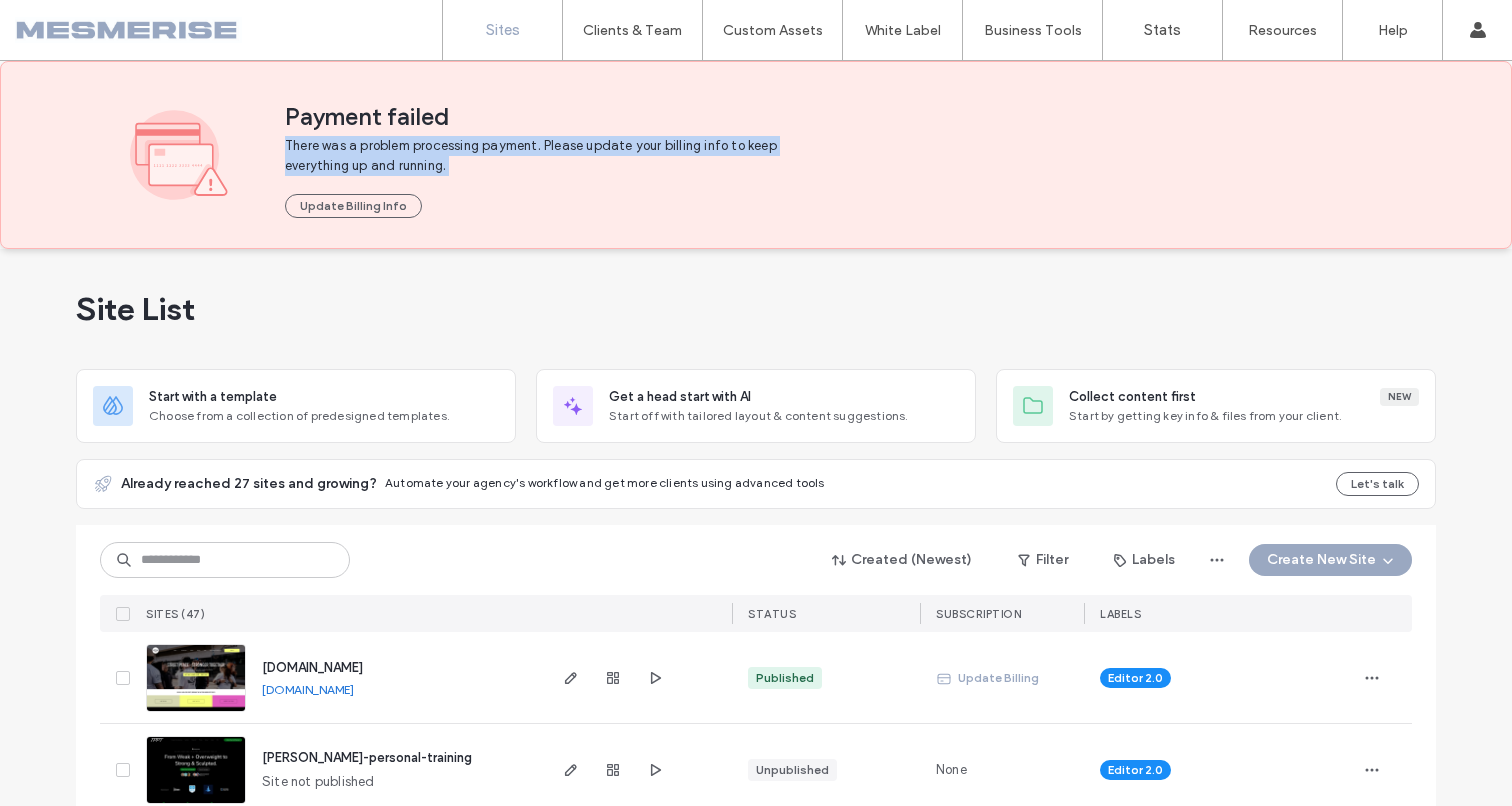 click on "There was a problem processing payment.
Please update your billing info to keep everything up and running." at bounding box center [542, 156] 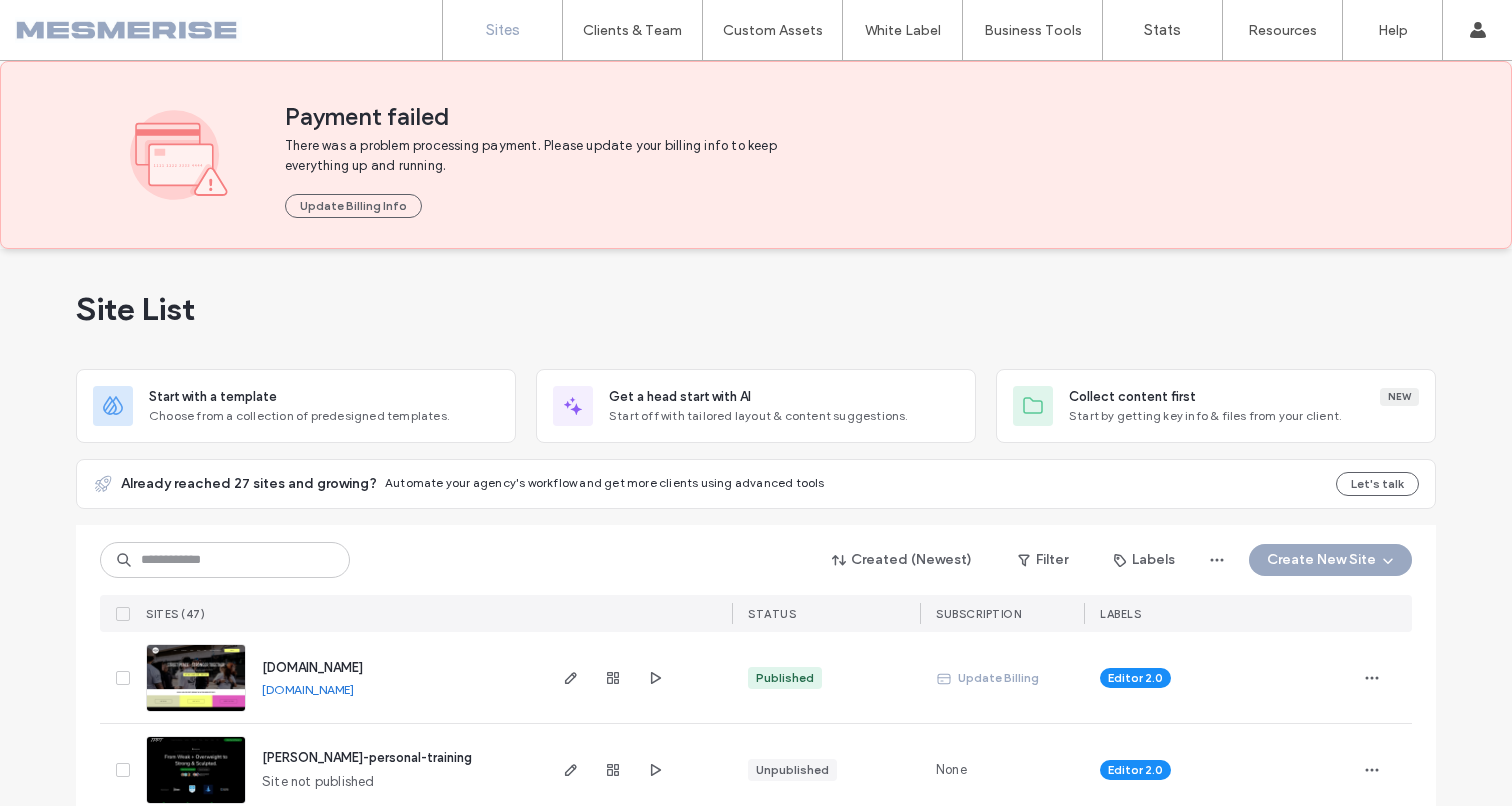 click on "Payment failed" at bounding box center [833, 117] 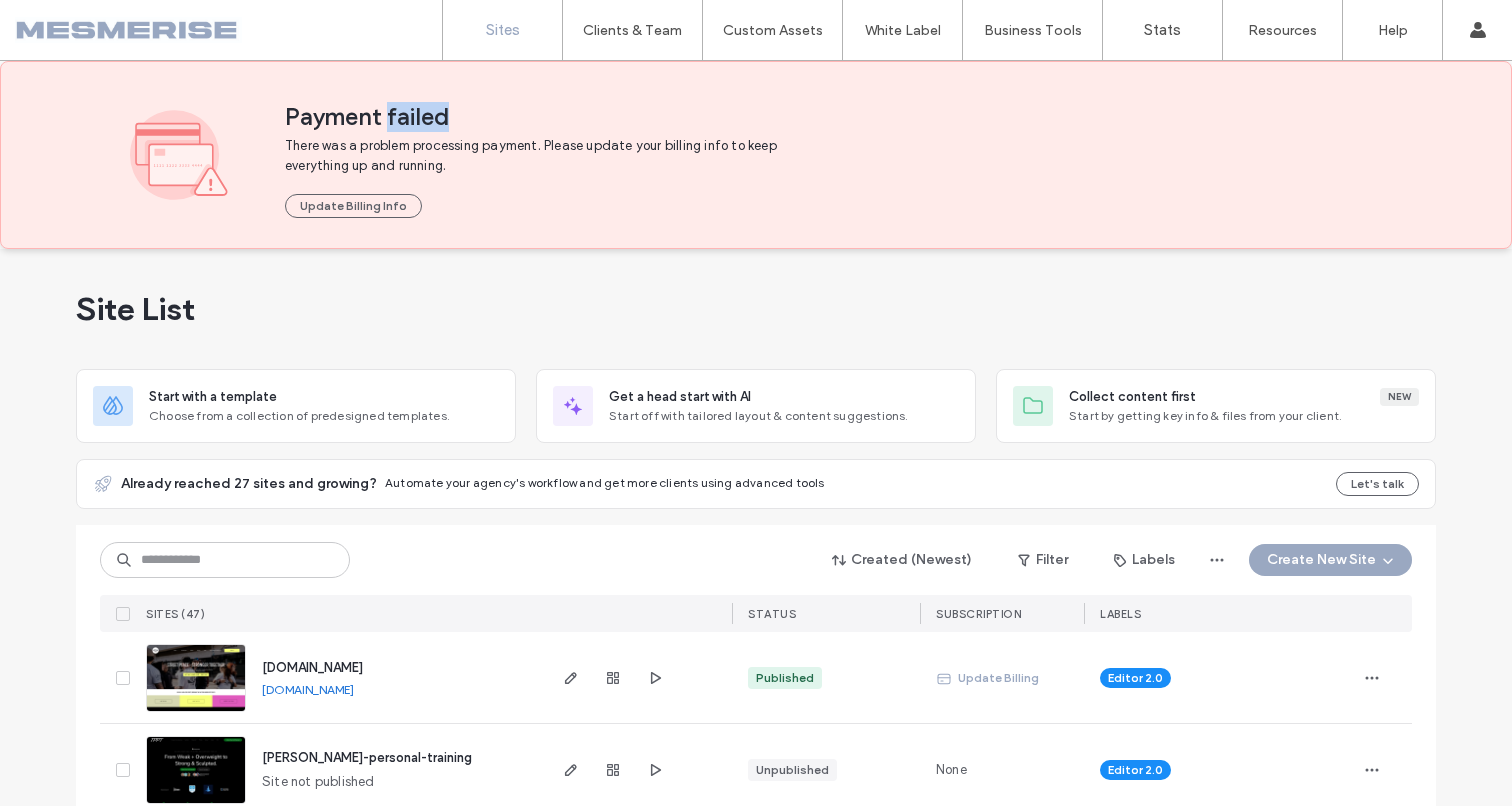 click on "Payment failed" at bounding box center [833, 117] 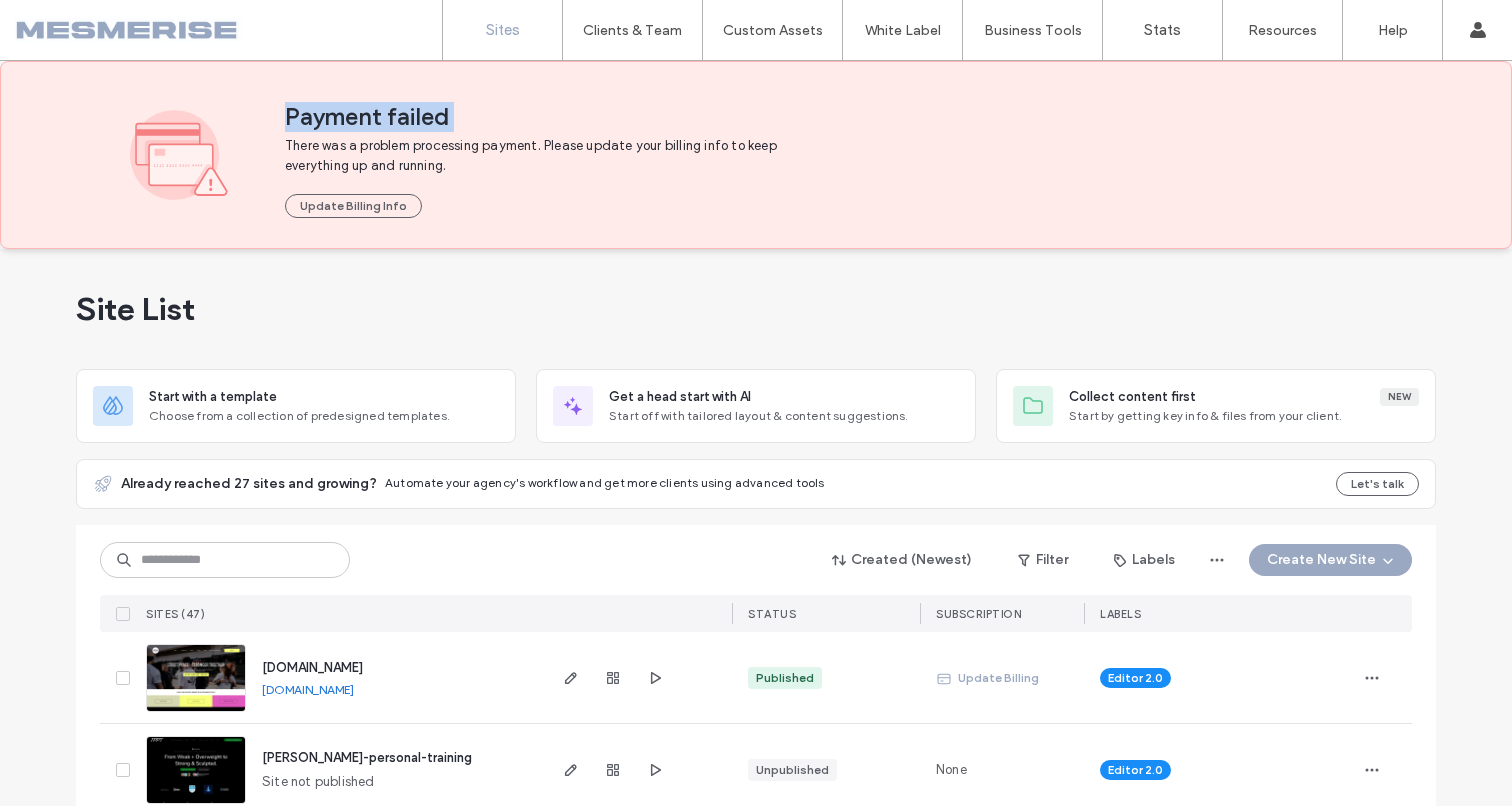 click on "Payment failed" at bounding box center [833, 117] 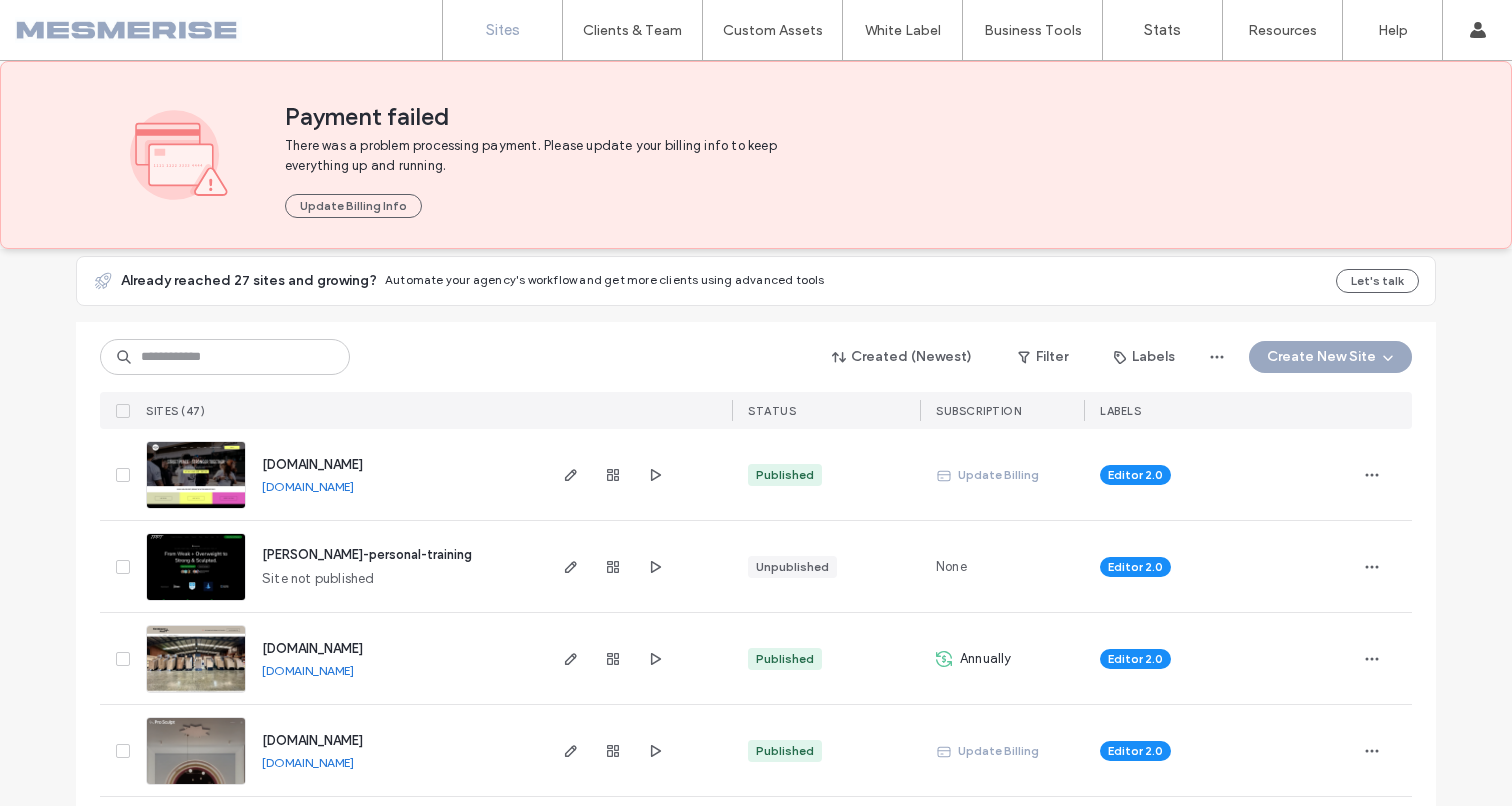 scroll, scrollTop: 219, scrollLeft: 0, axis: vertical 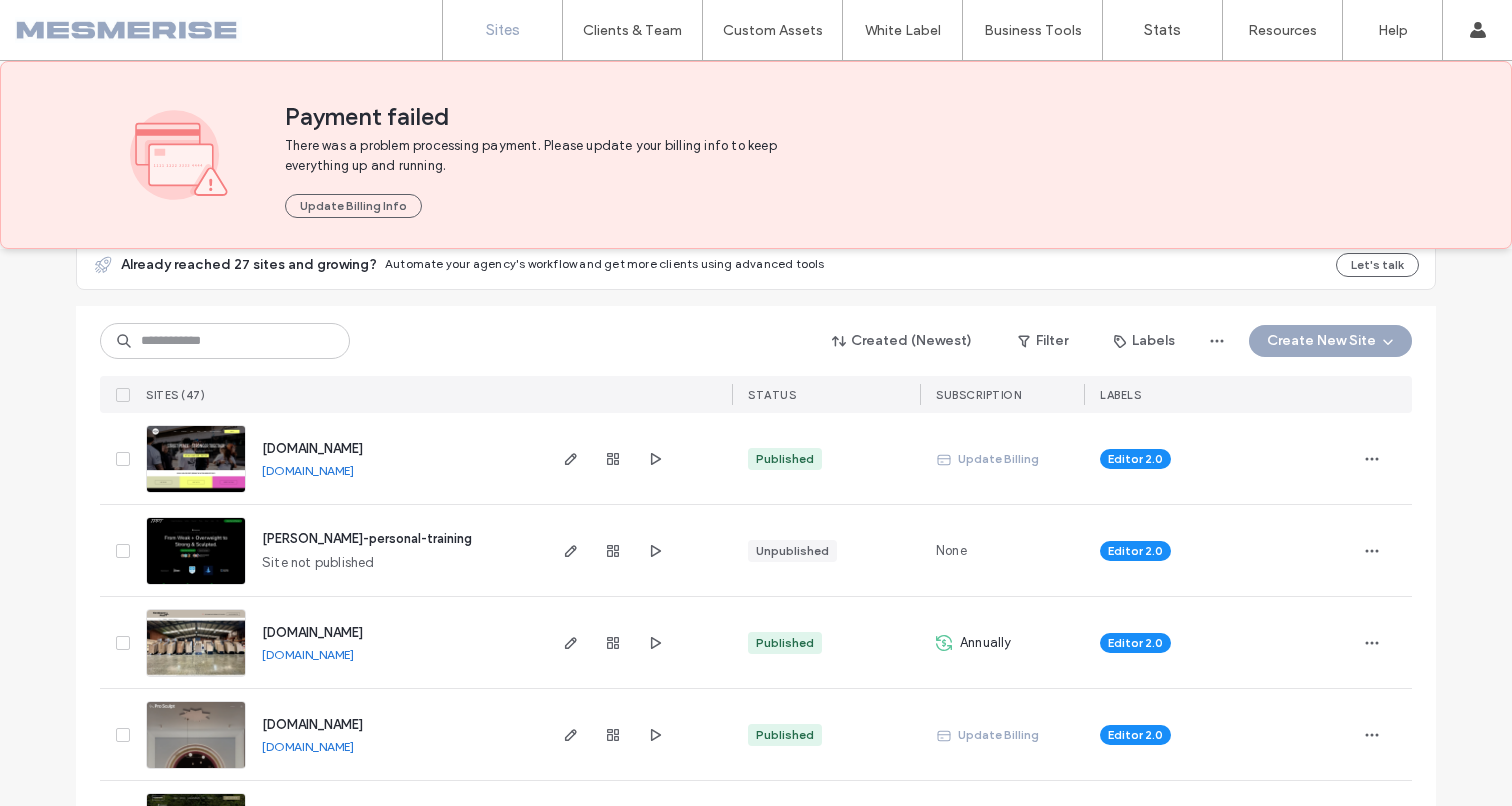 click on "There was a problem processing payment.
Please update your billing info to keep everything up and running." at bounding box center [542, 156] 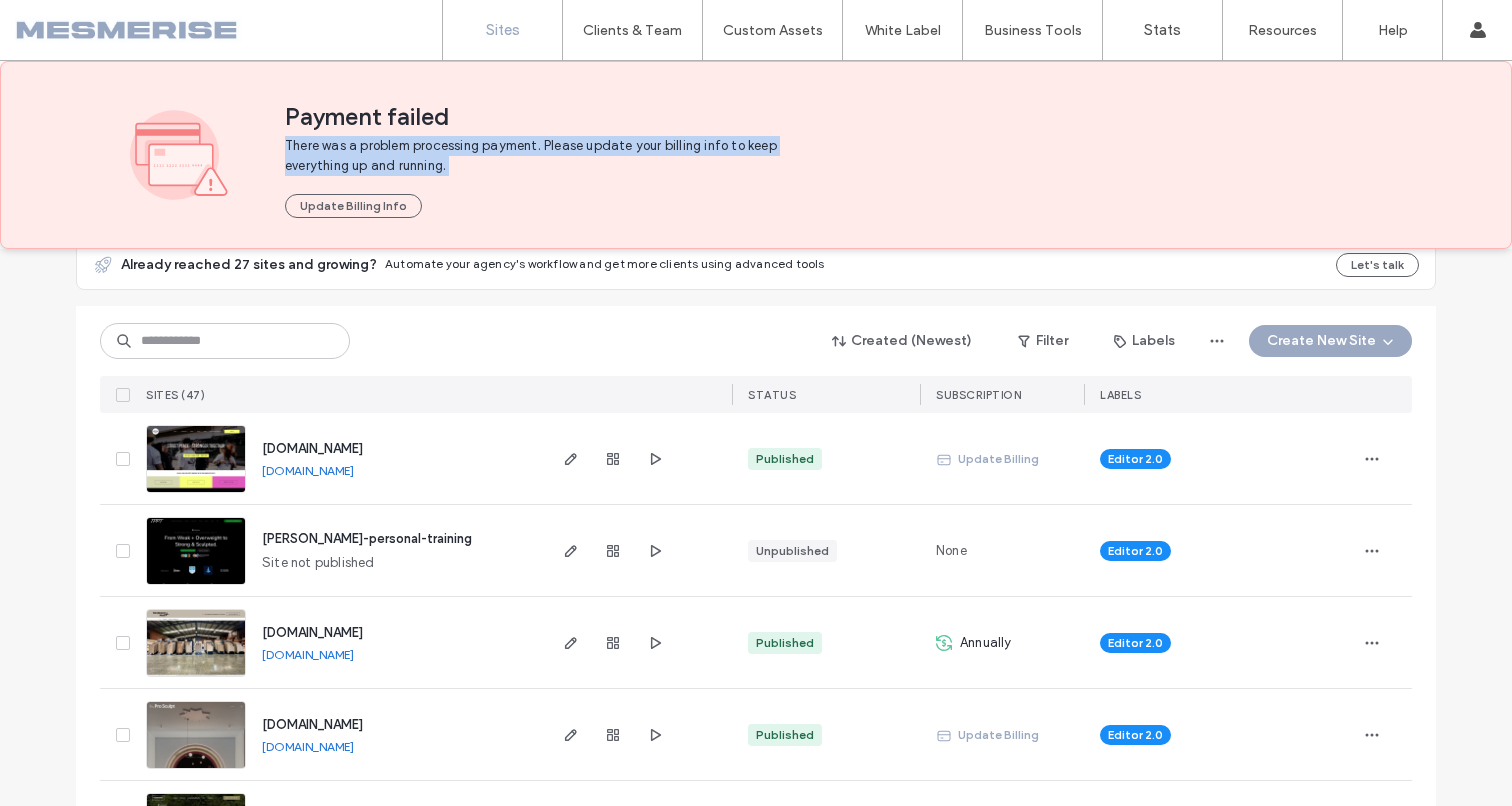 click on "There was a problem processing payment.
Please update your billing info to keep everything up and running." at bounding box center (542, 156) 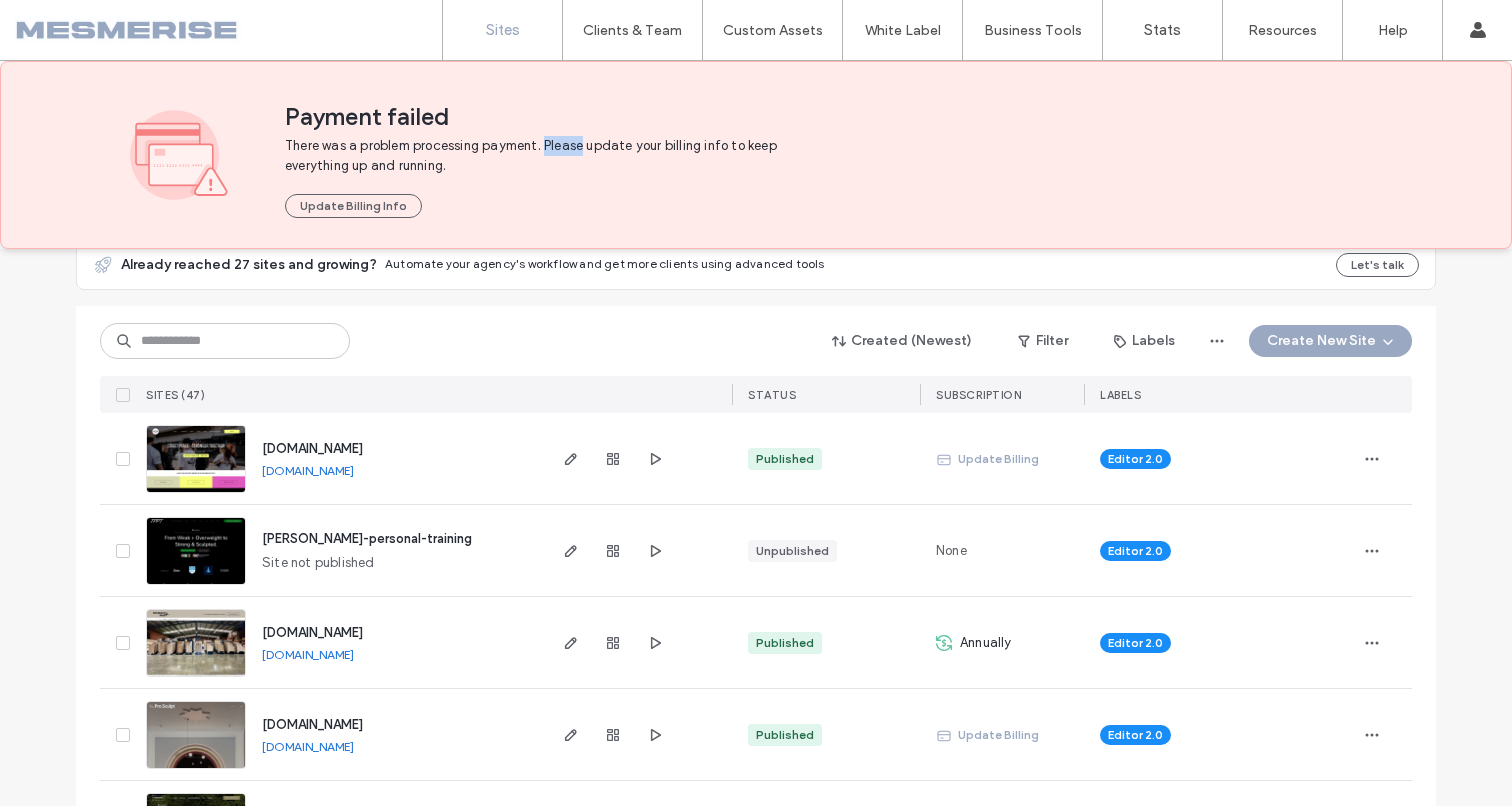 click on "There was a problem processing payment.
Please update your billing info to keep everything up and running." at bounding box center [542, 156] 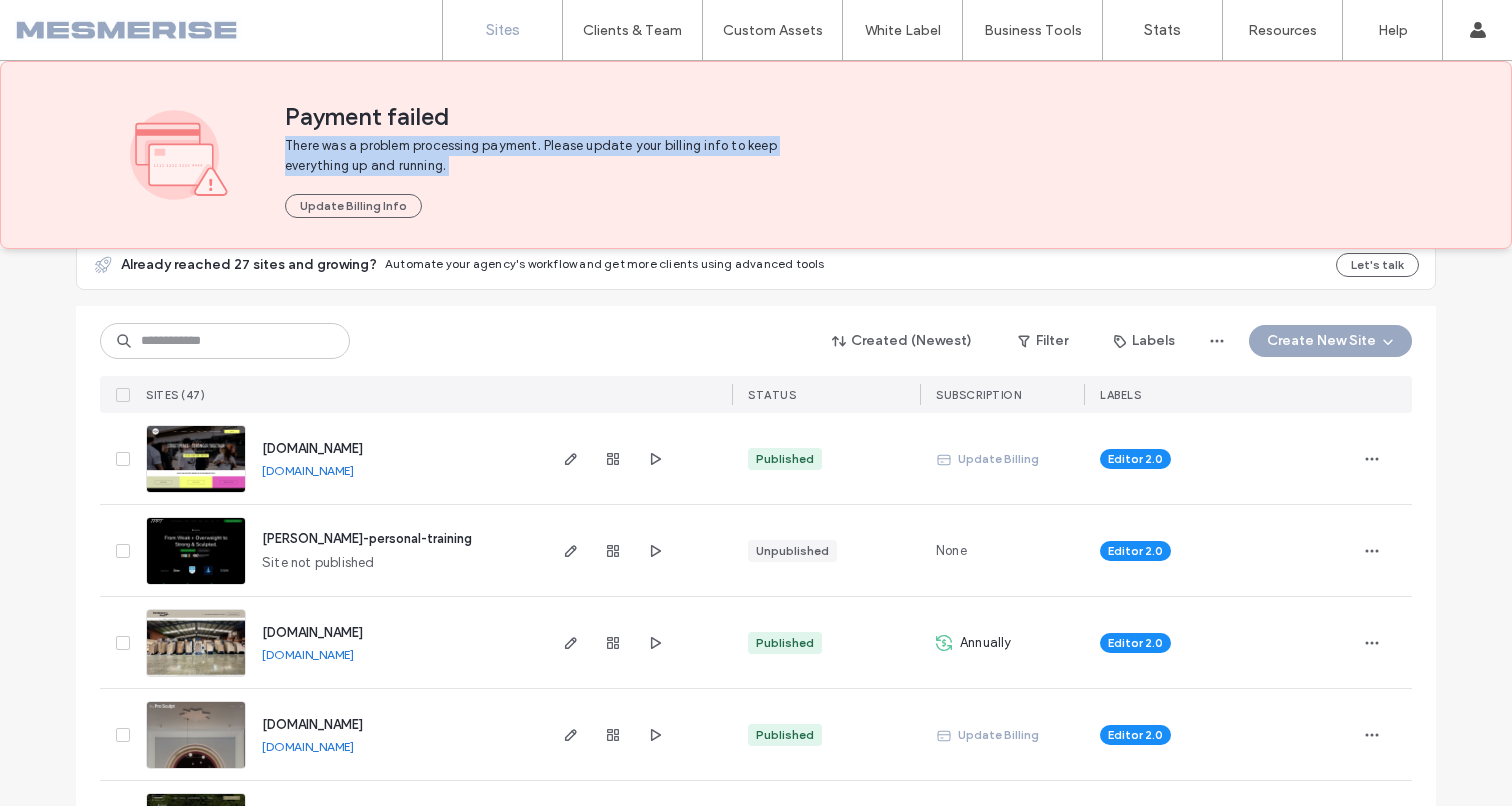 click on "There was a problem processing payment.
Please update your billing info to keep everything up and running." at bounding box center [542, 156] 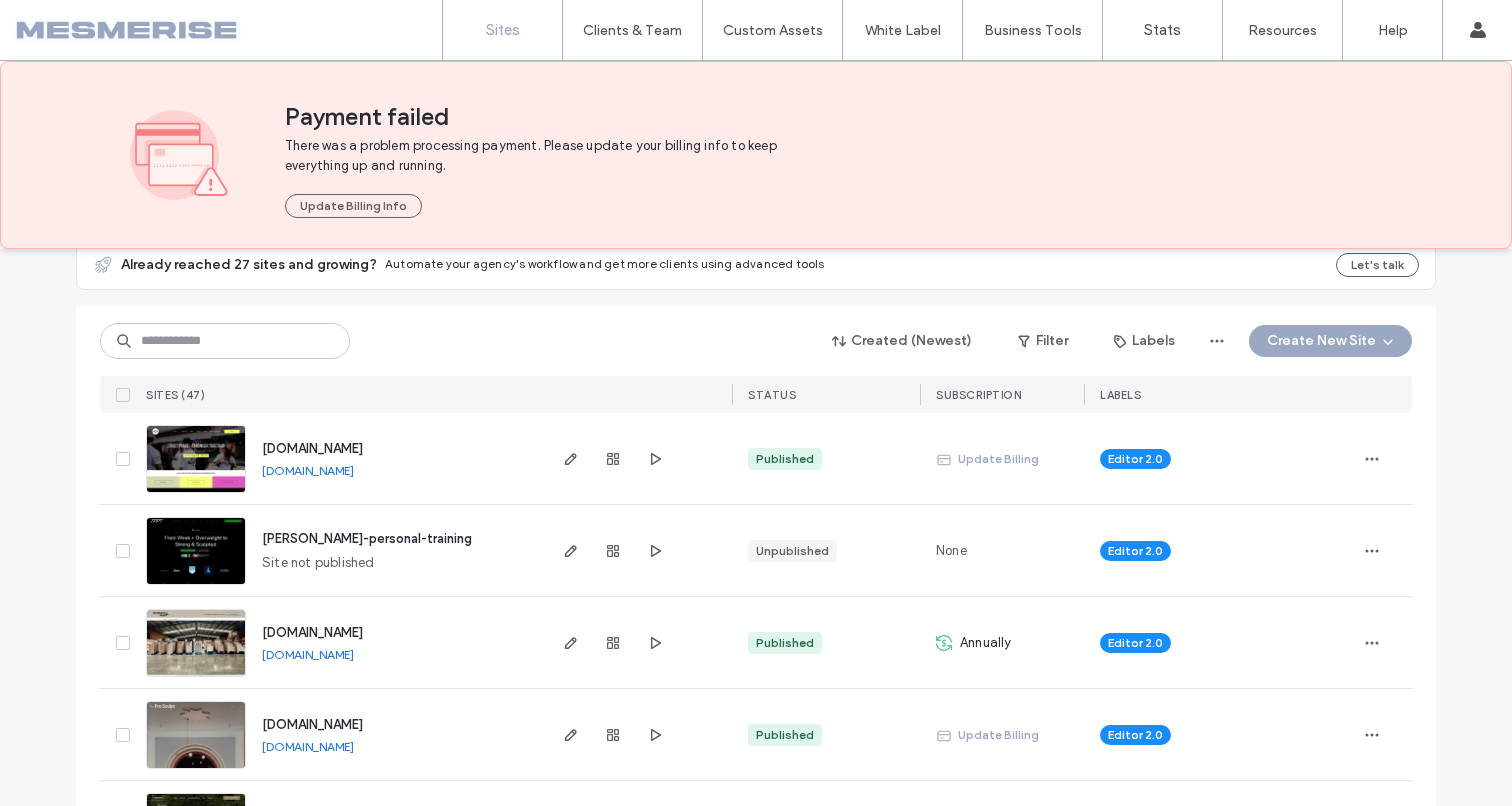 click on "Payment failed" at bounding box center [833, 117] 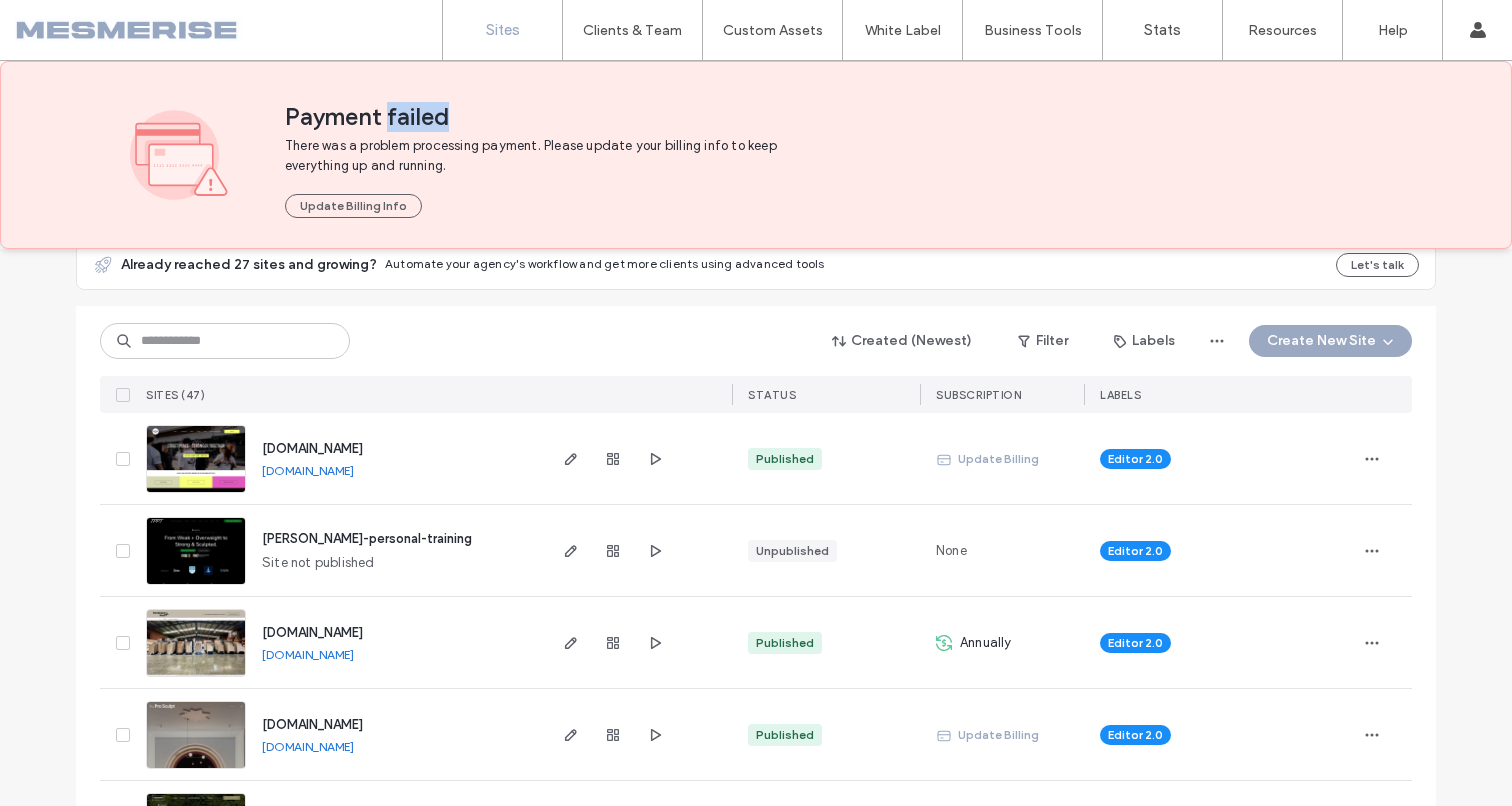 click on "Payment failed" at bounding box center [833, 117] 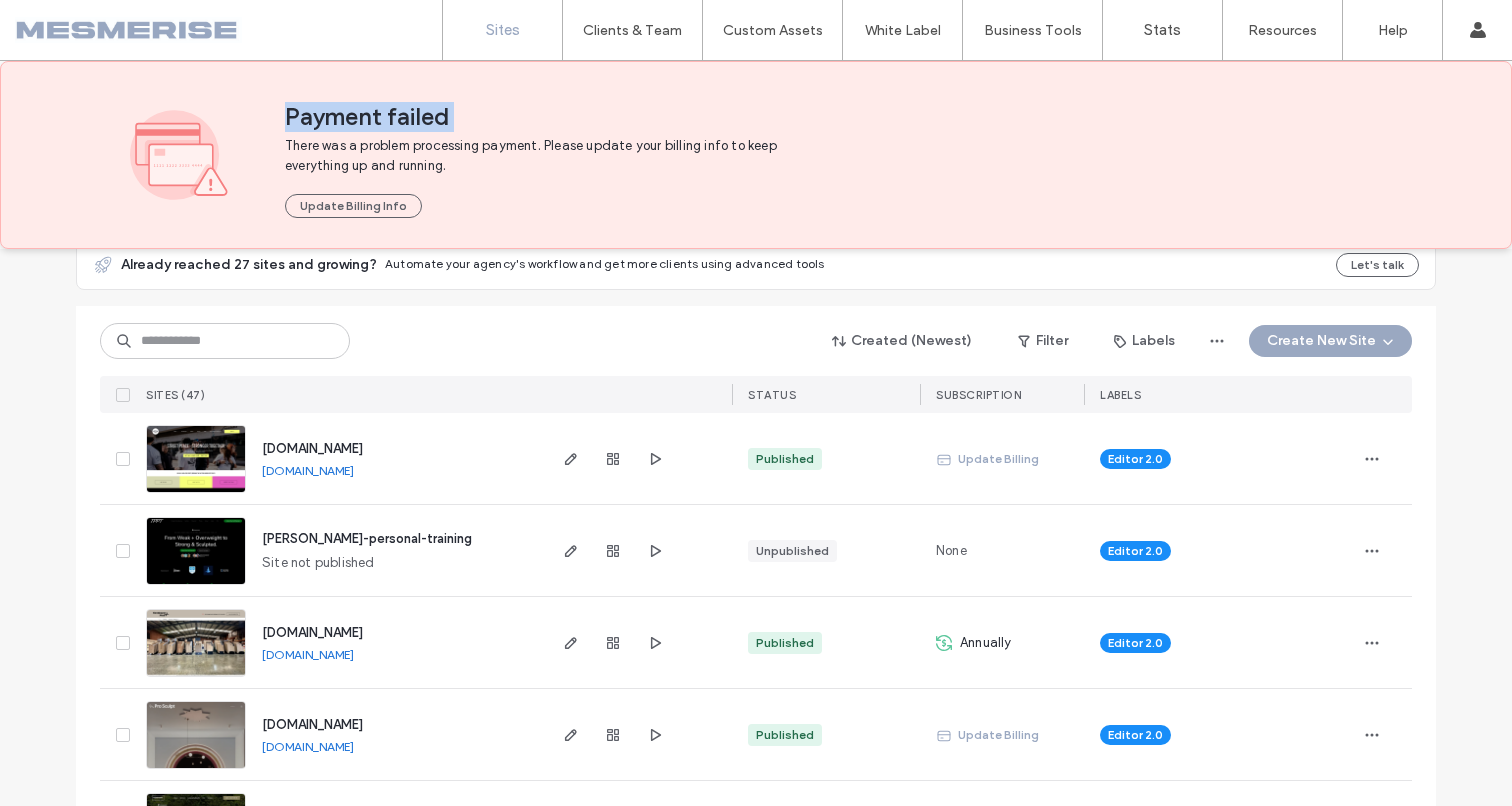 click on "Payment failed" at bounding box center (833, 117) 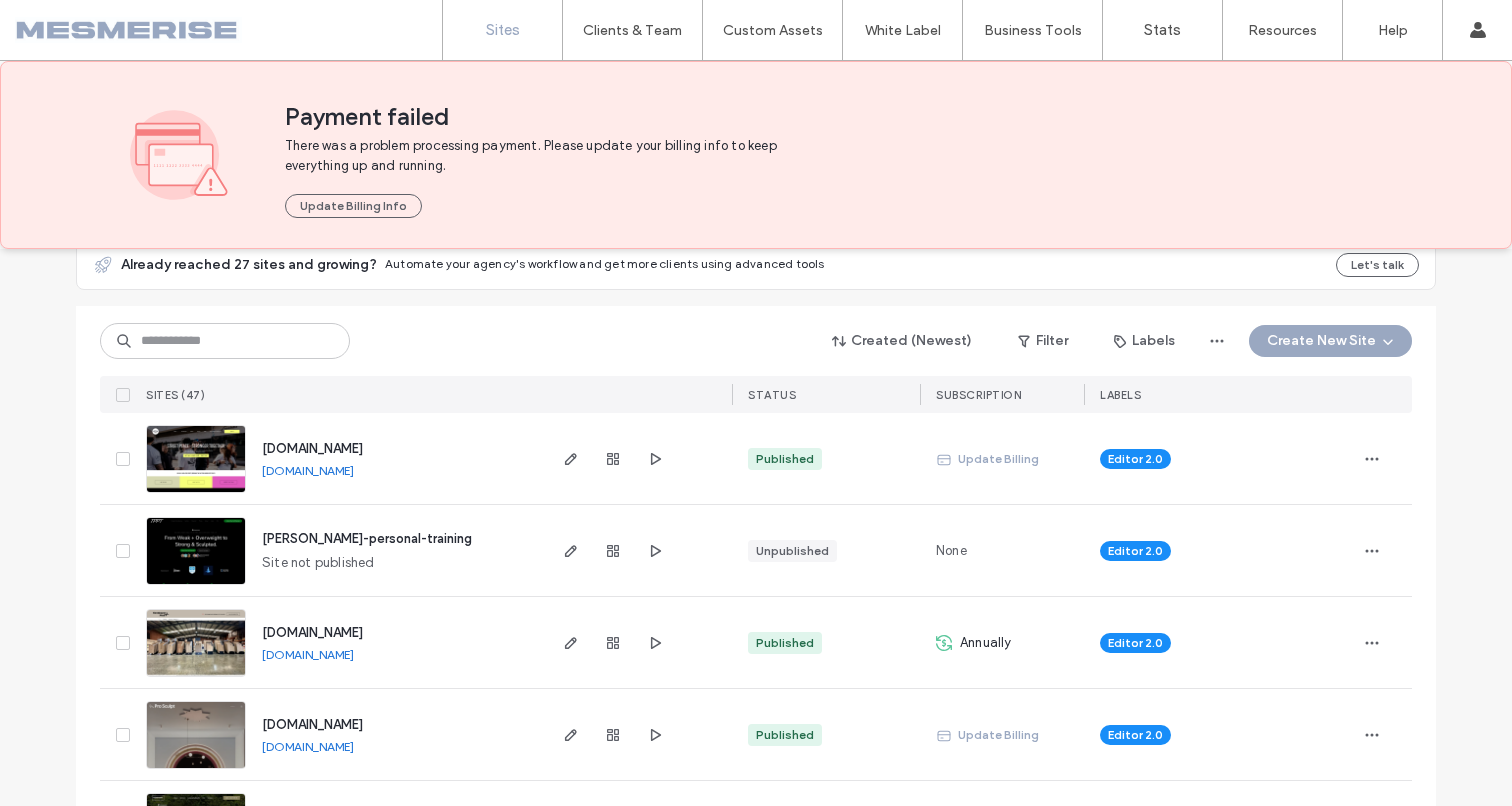 click on "There was a problem processing payment.
Please update your billing info to keep everything up and running." at bounding box center [542, 156] 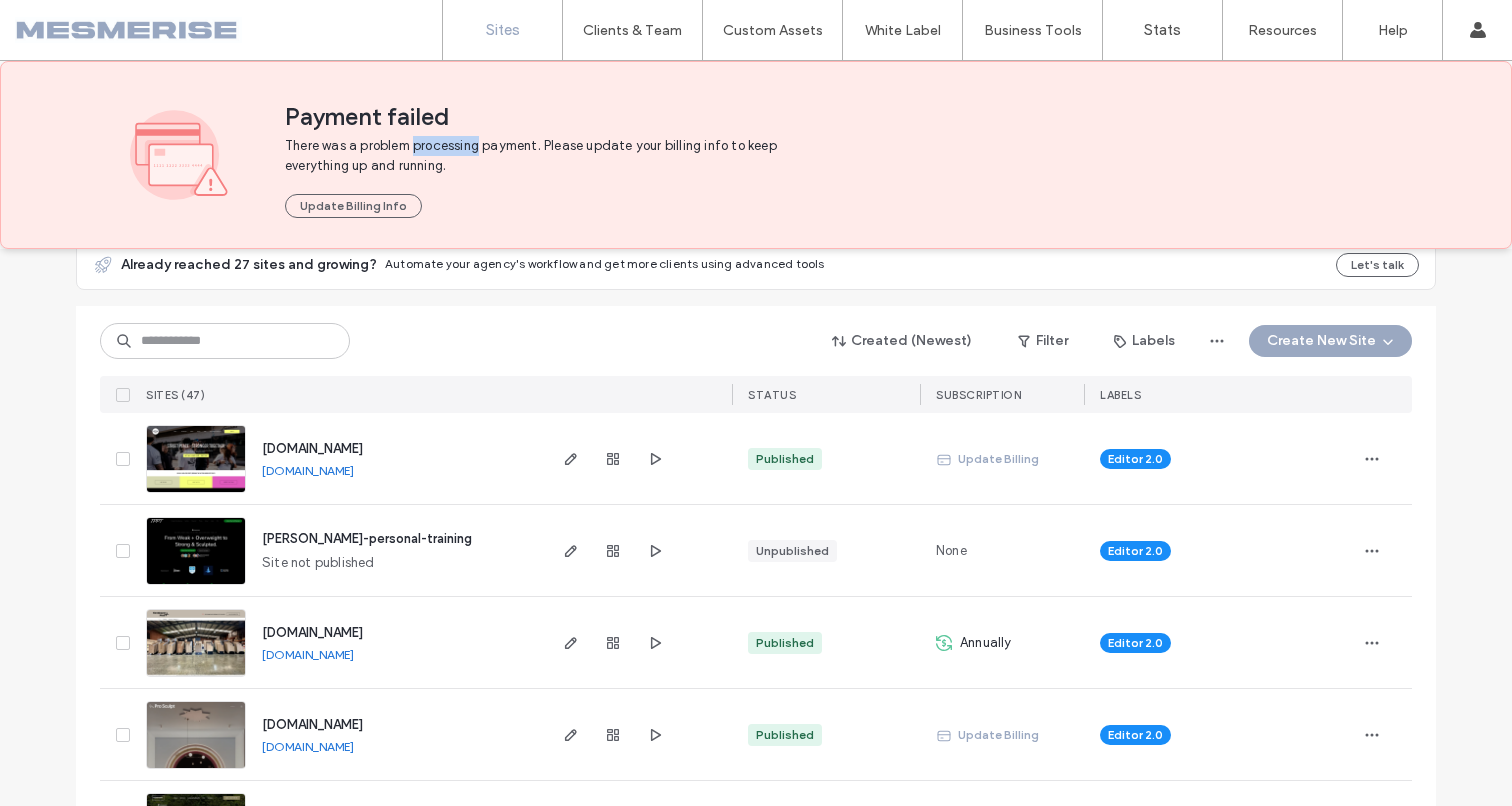 click on "There was a problem processing payment.
Please update your billing info to keep everything up and running." at bounding box center [542, 156] 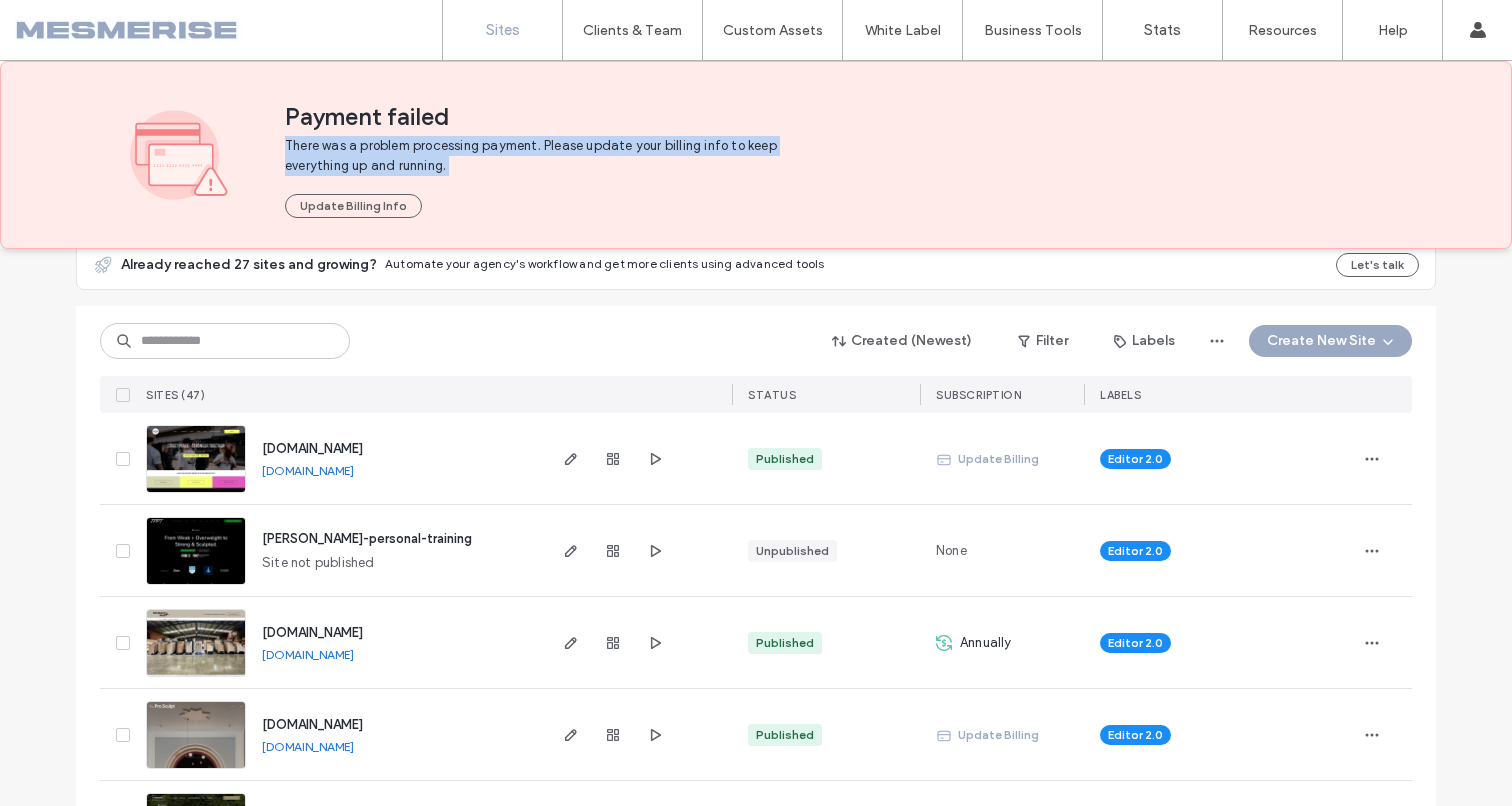click on "There was a problem processing payment.
Please update your billing info to keep everything up and running." at bounding box center [542, 156] 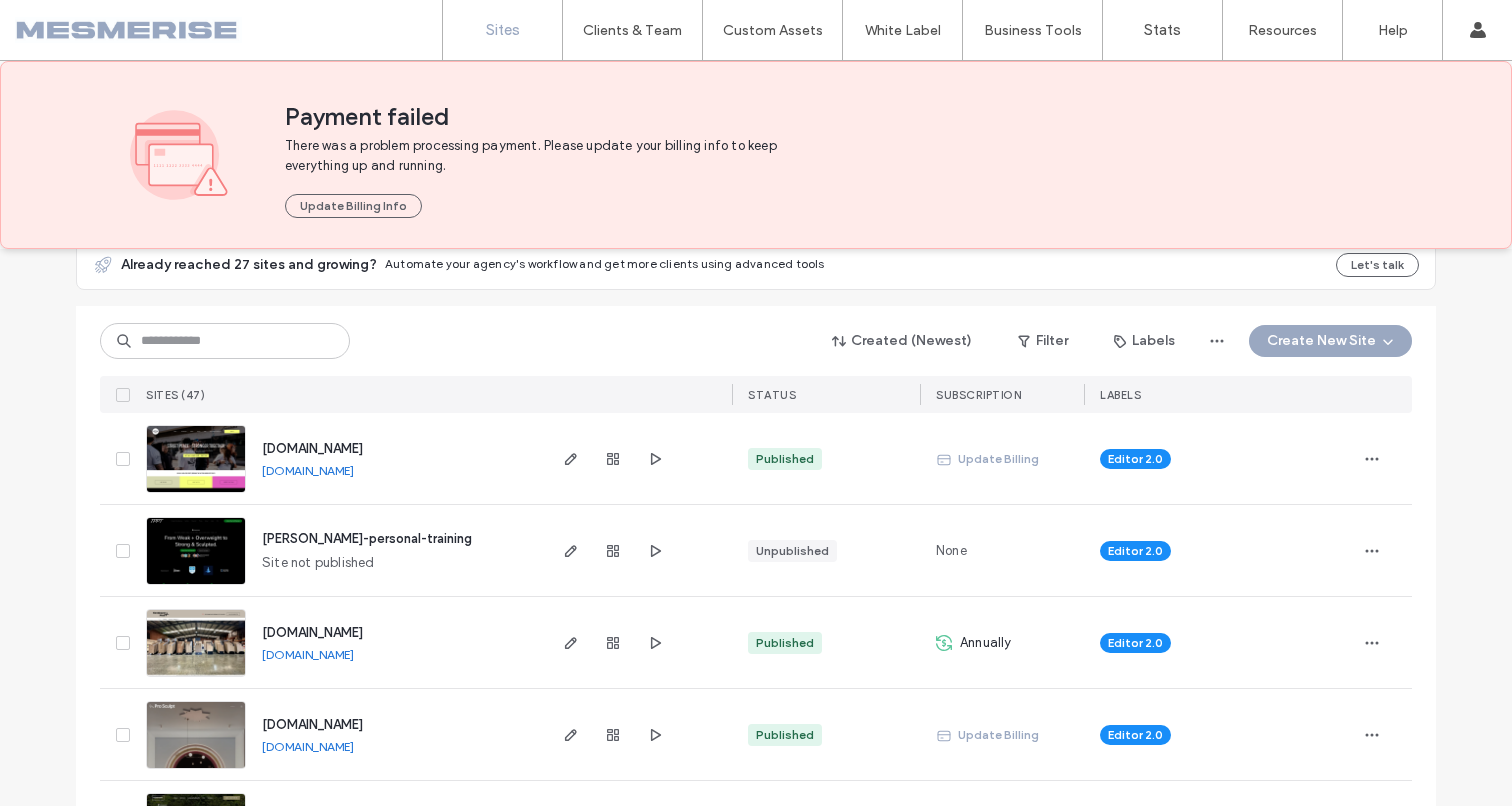 click on "Payment failed" at bounding box center (833, 117) 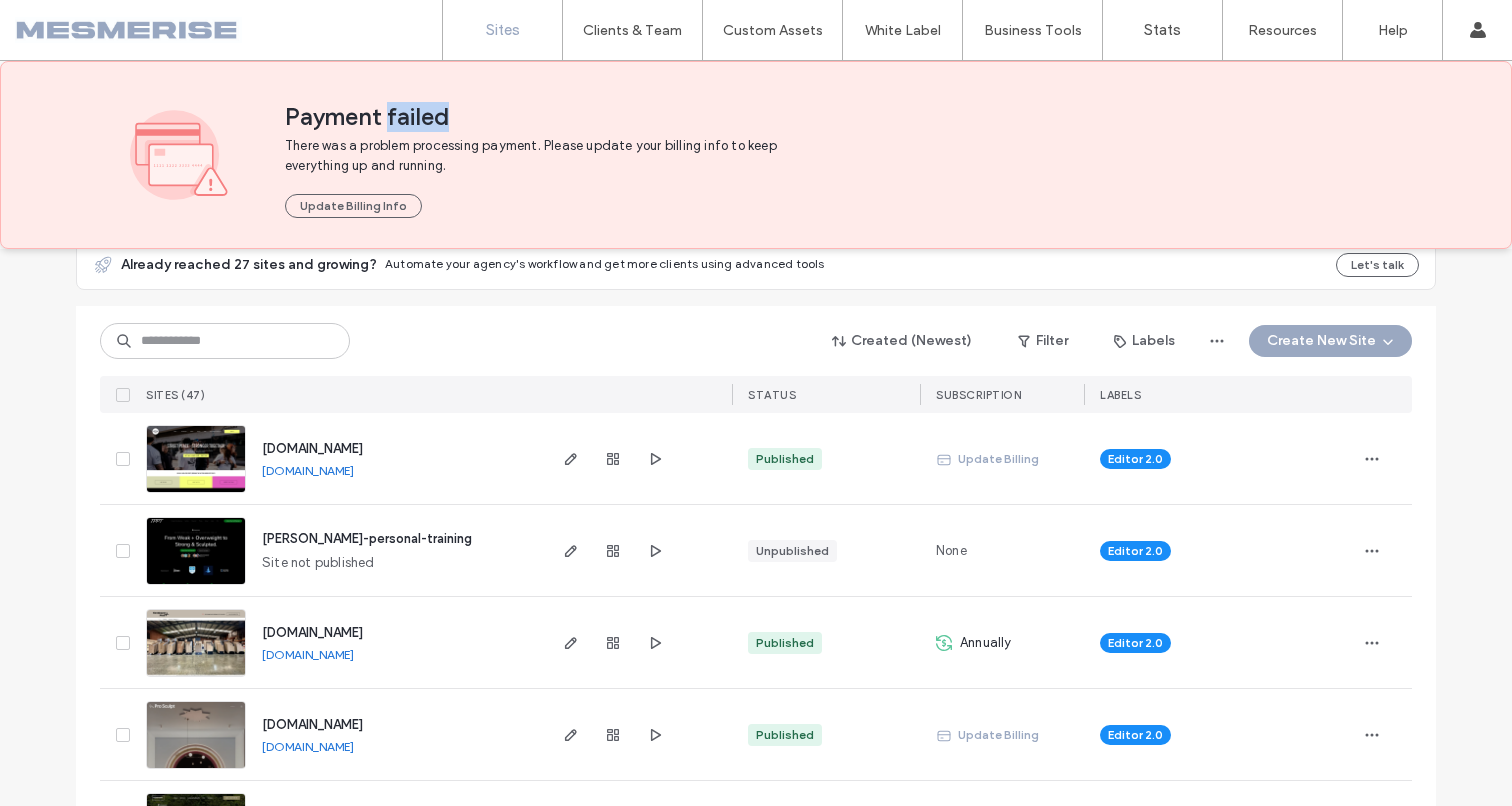 click on "Payment failed" at bounding box center (833, 117) 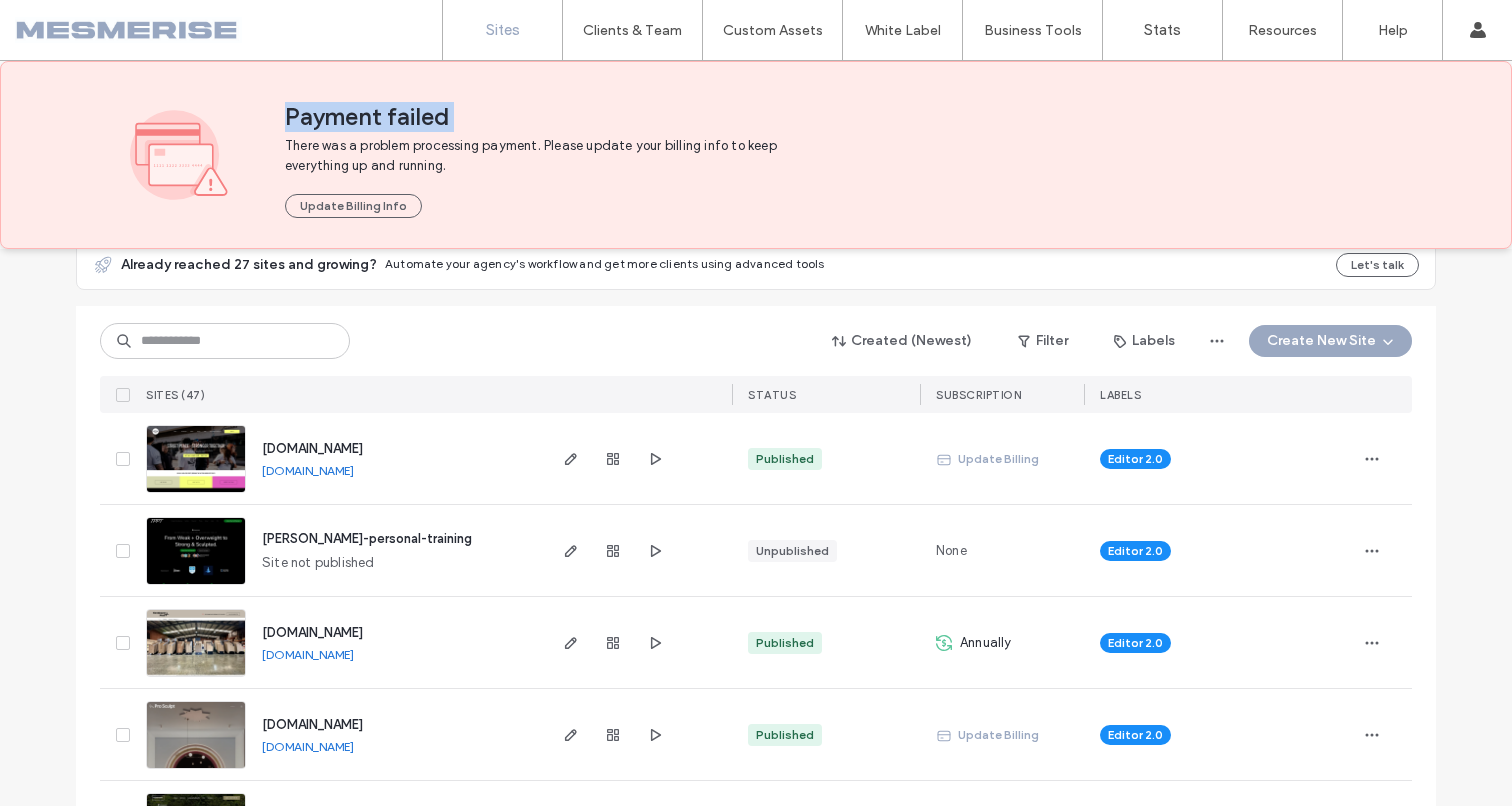 click on "Payment failed" at bounding box center [833, 117] 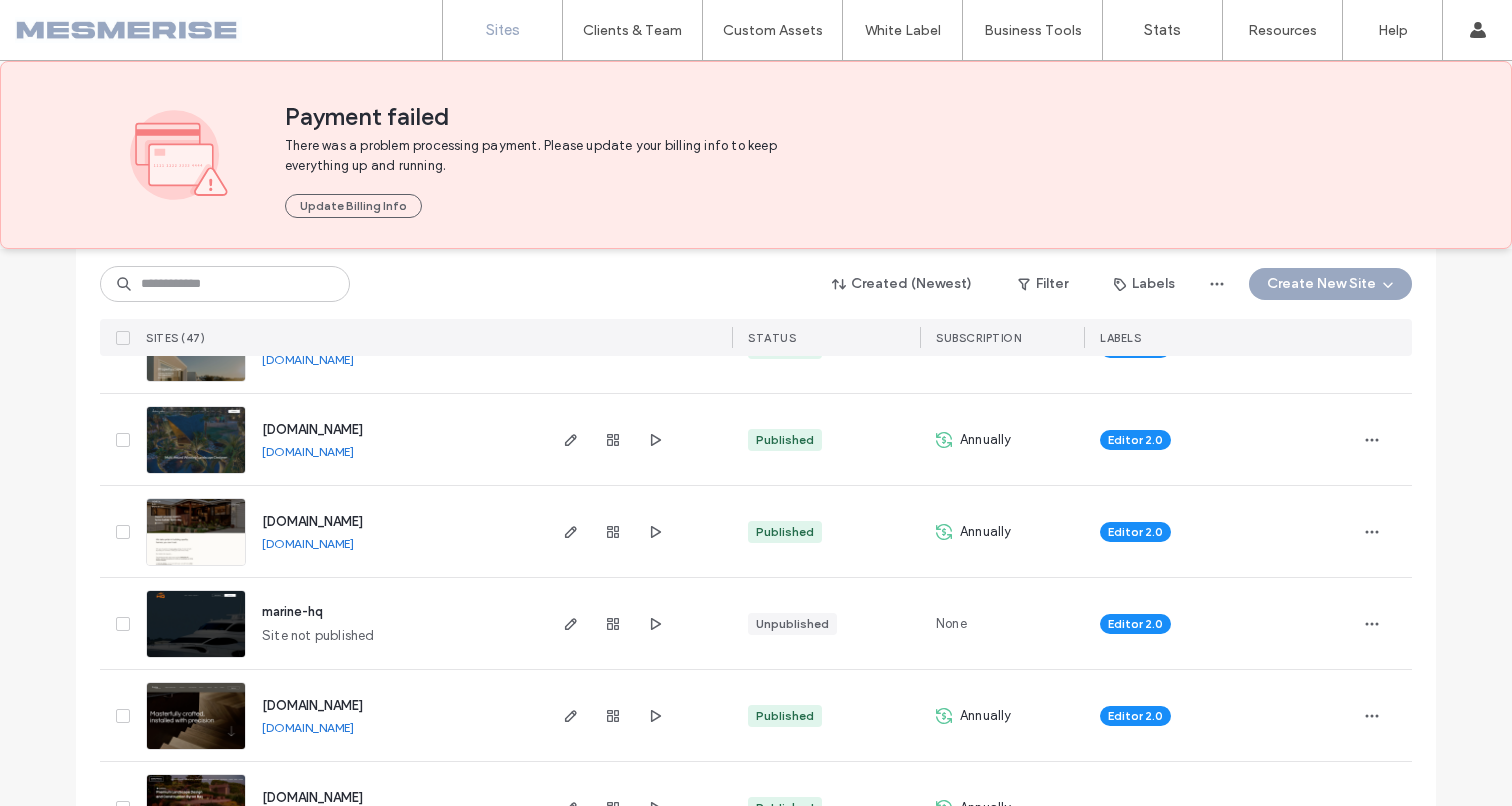 scroll, scrollTop: 1119, scrollLeft: 0, axis: vertical 